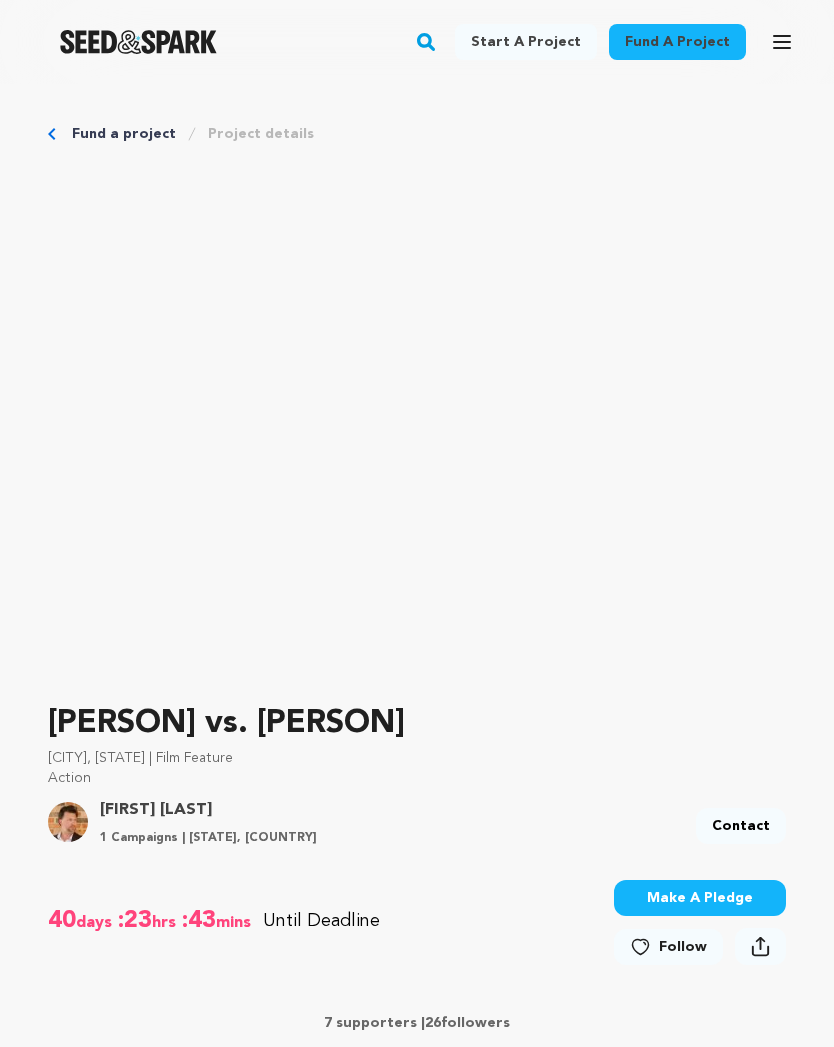 scroll, scrollTop: 0, scrollLeft: 0, axis: both 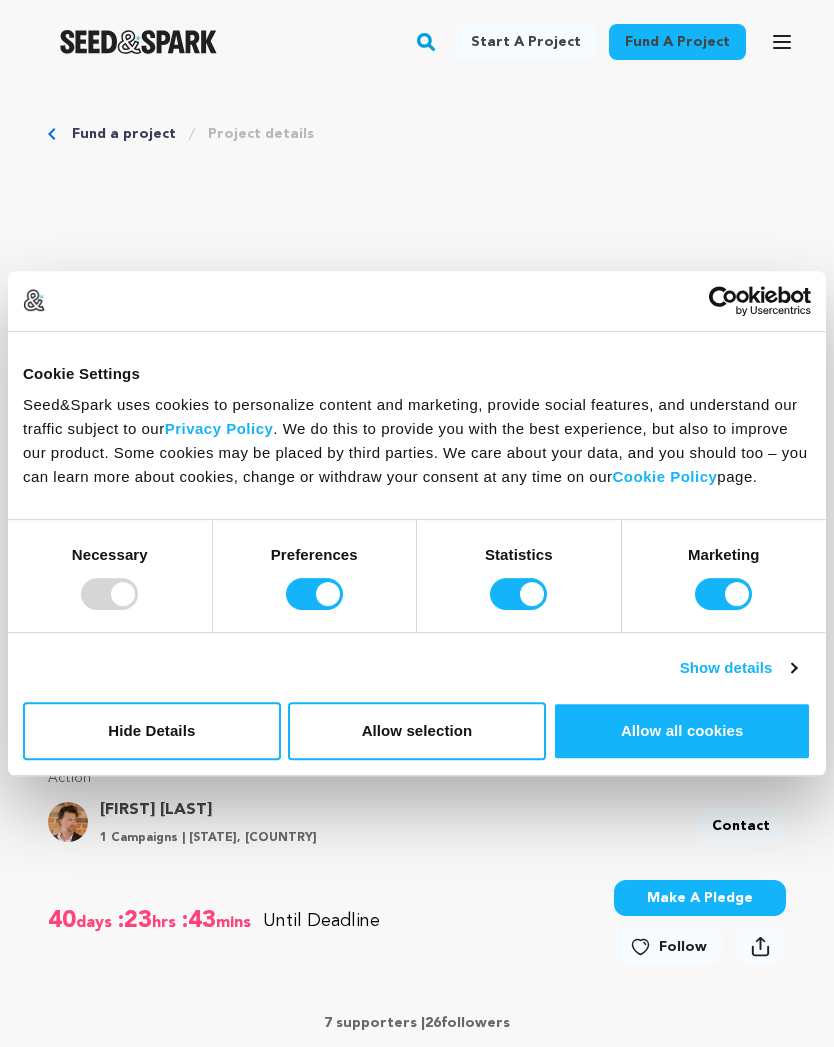 click on "Make A Pledge" at bounding box center (700, 898) 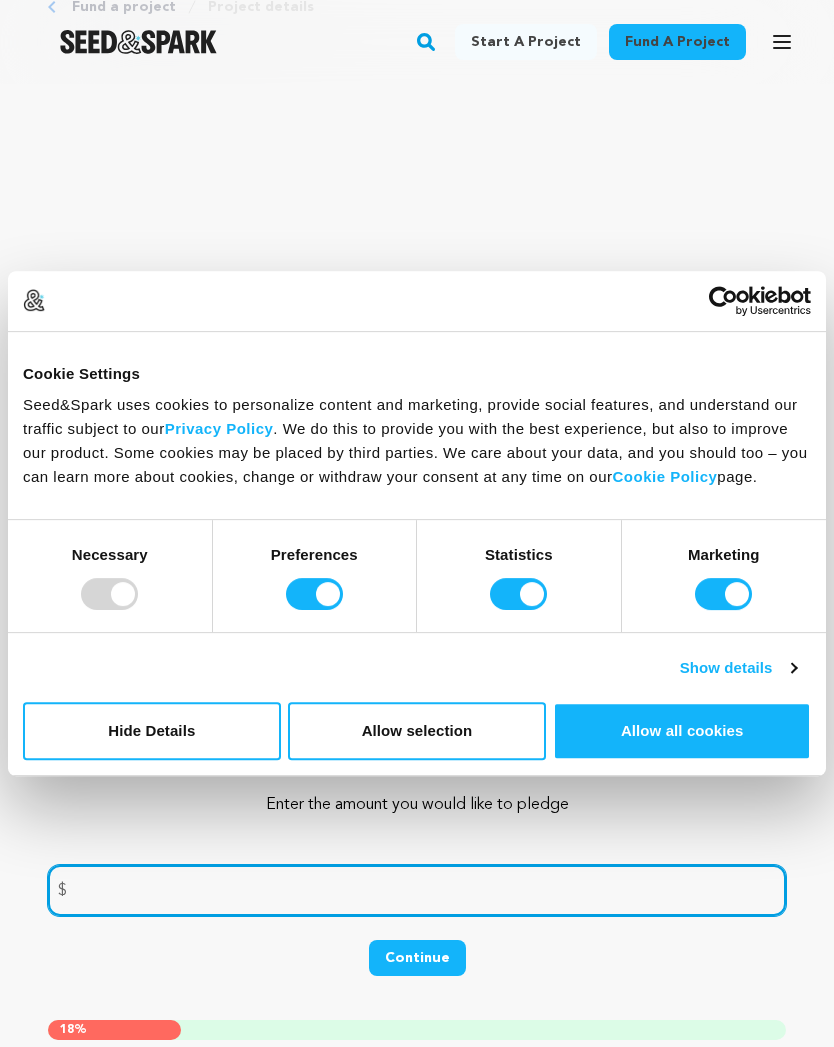 scroll, scrollTop: 129, scrollLeft: 0, axis: vertical 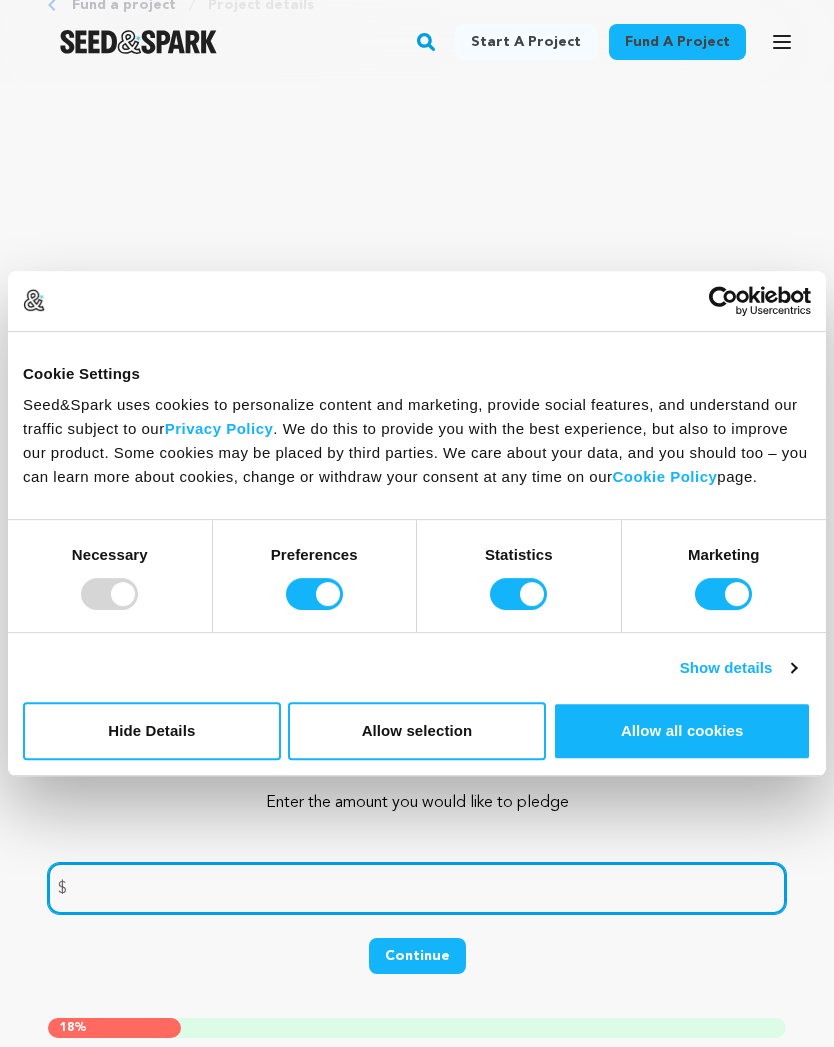 click at bounding box center (417, 888) 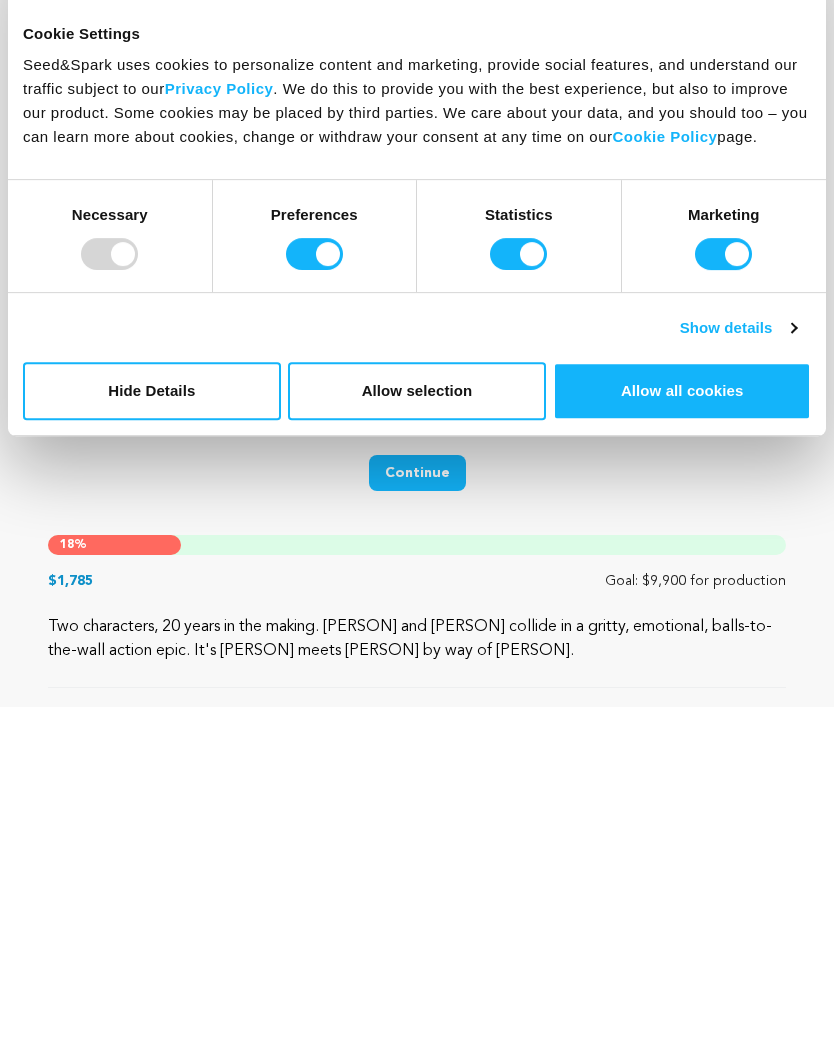 click on "Allow all cookies" at bounding box center (682, 731) 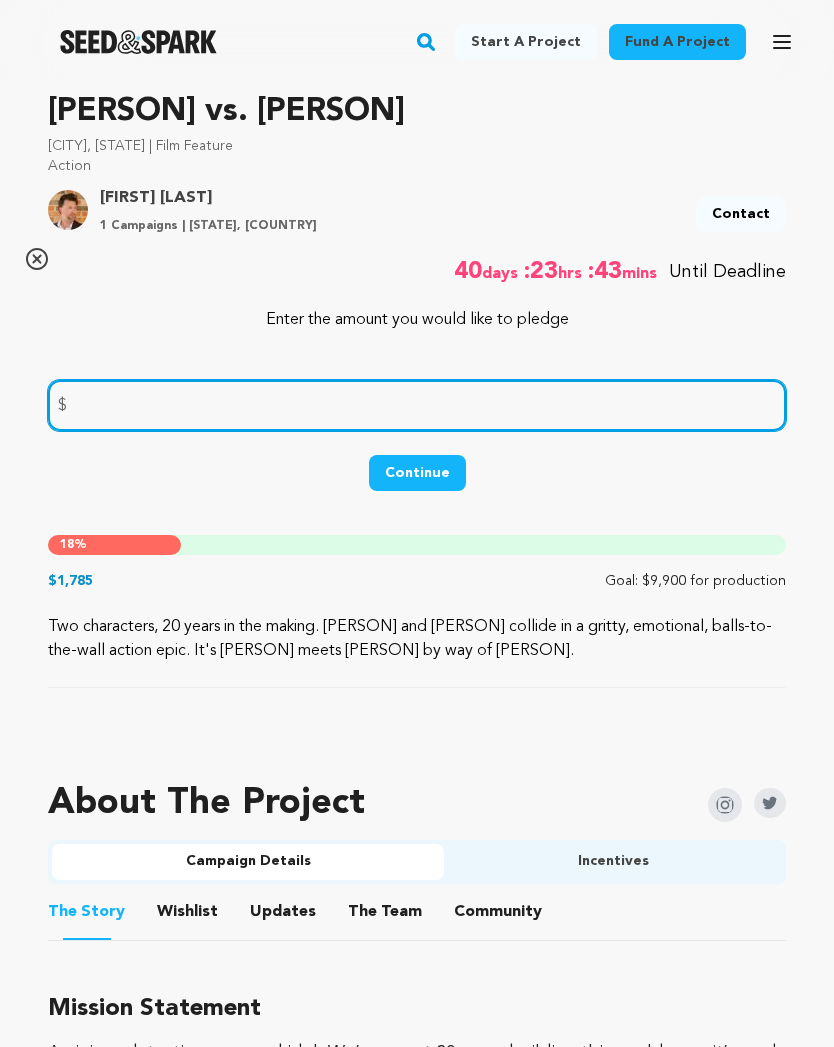click at bounding box center (417, 405) 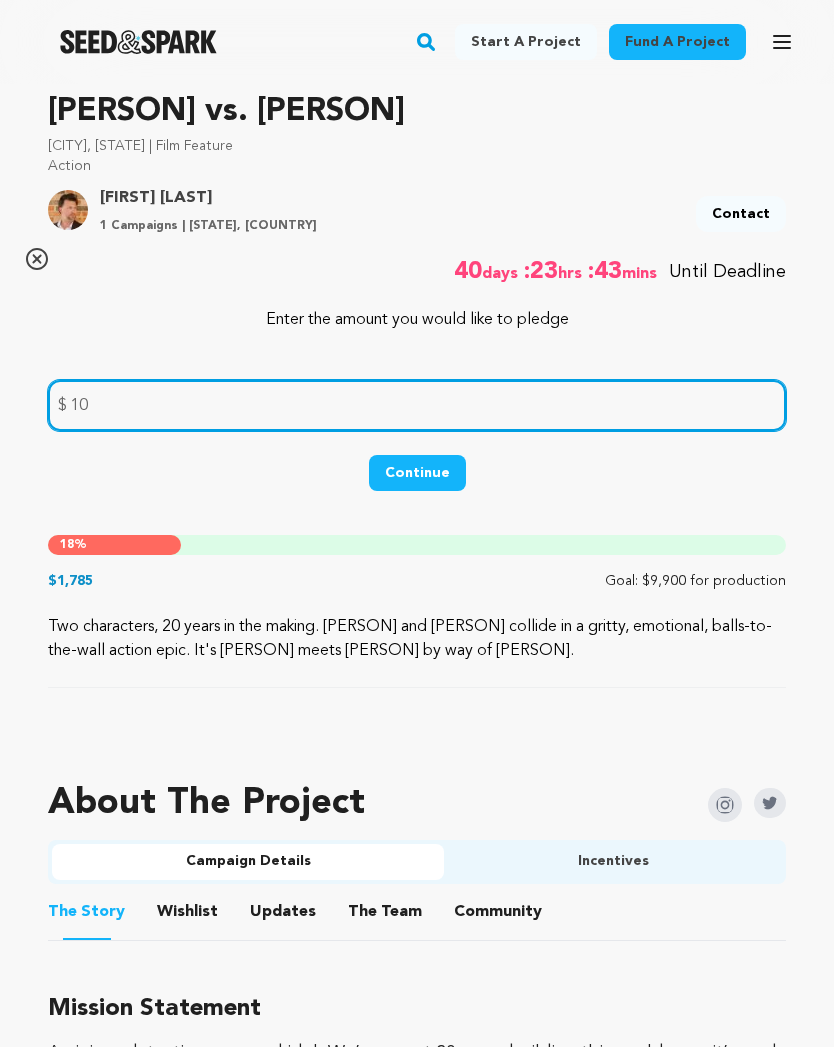 type on "1" 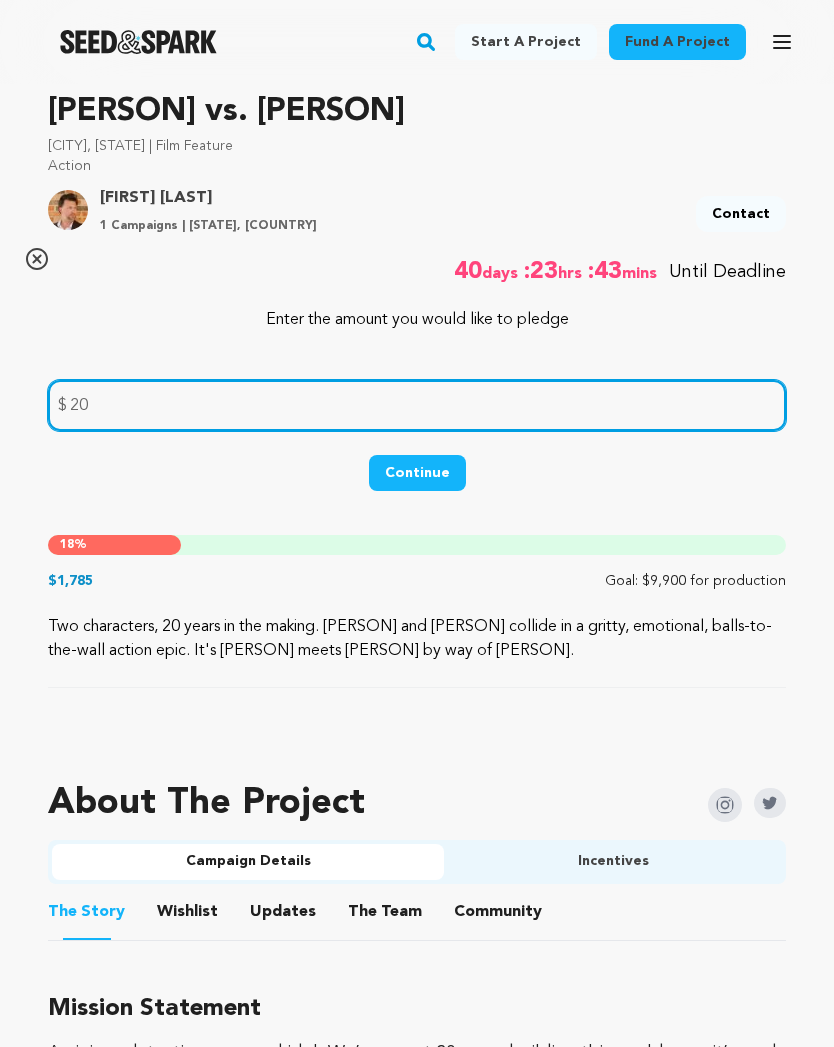type on "200" 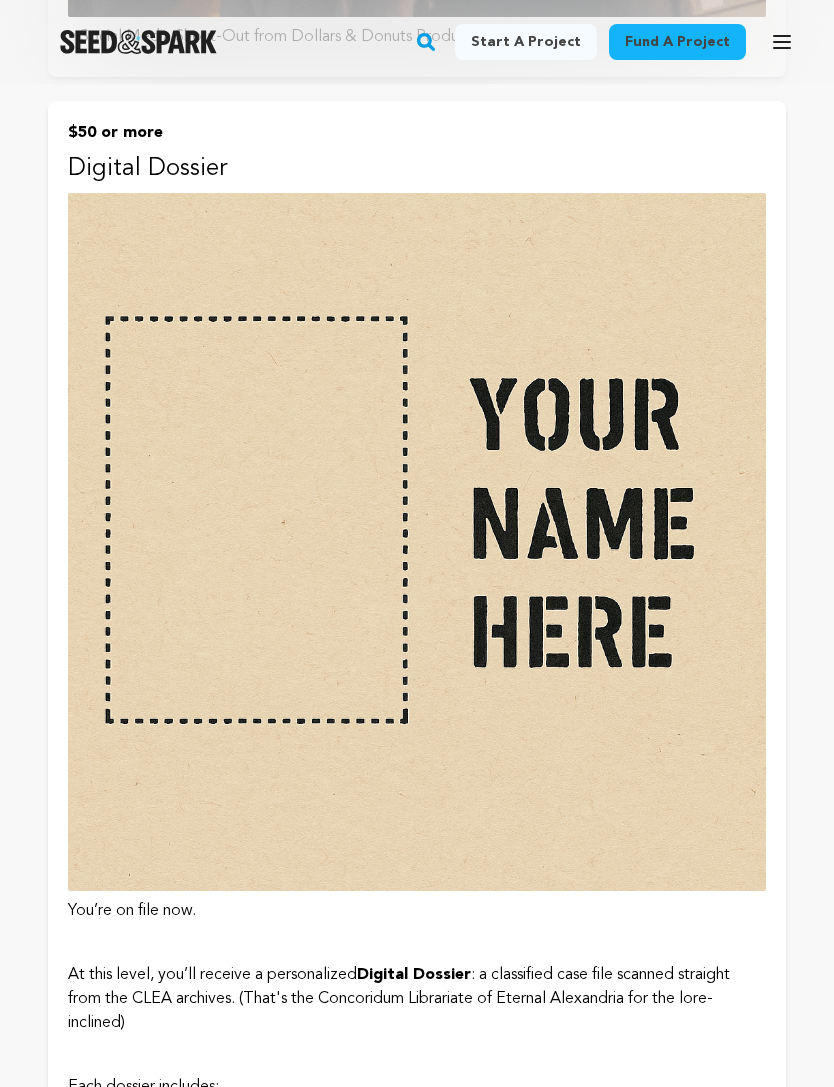 scroll, scrollTop: 1673, scrollLeft: 0, axis: vertical 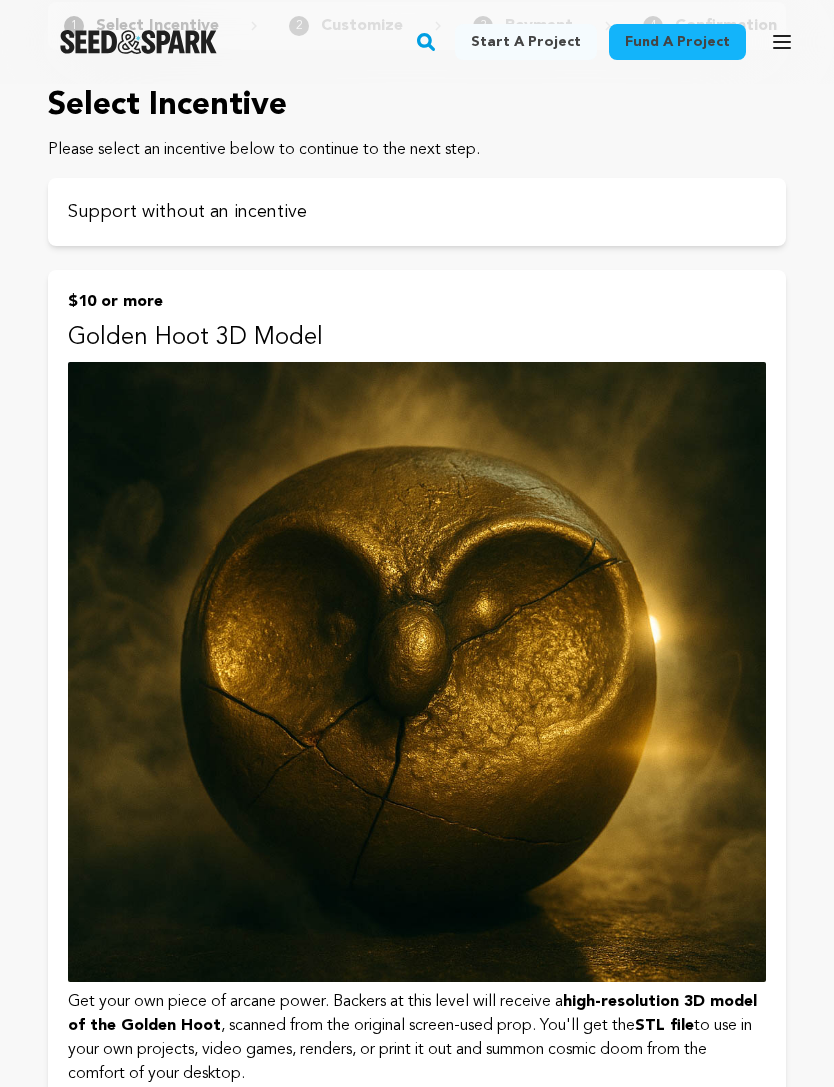 click on "Support without an incentive" at bounding box center (417, 212) 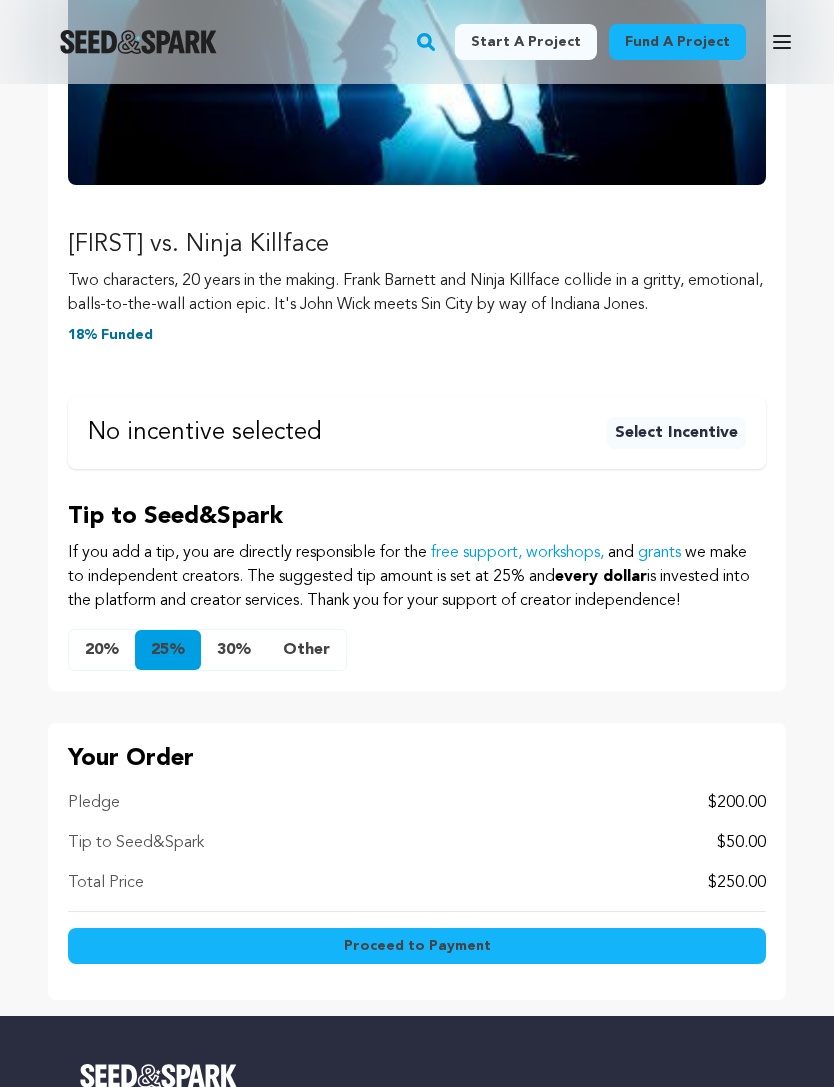 scroll, scrollTop: 579, scrollLeft: 0, axis: vertical 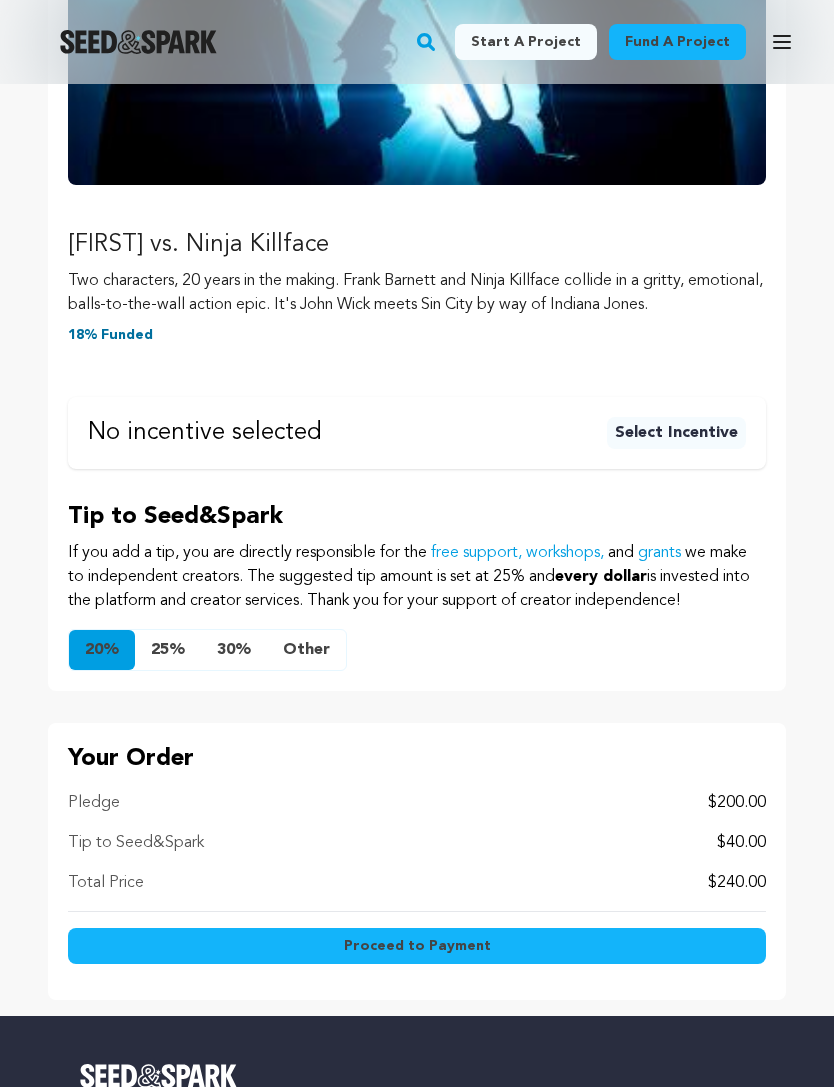 click on "25%" at bounding box center (168, 650) 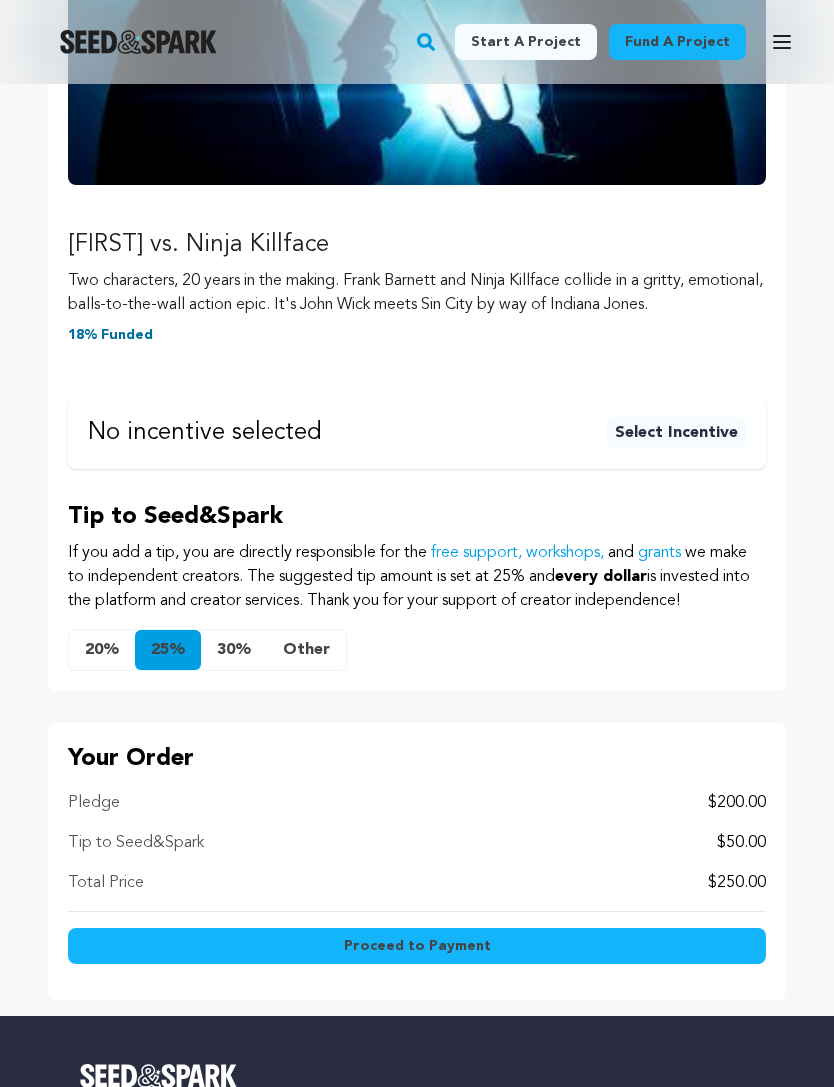 click on "Proceed to Payment" at bounding box center [417, 946] 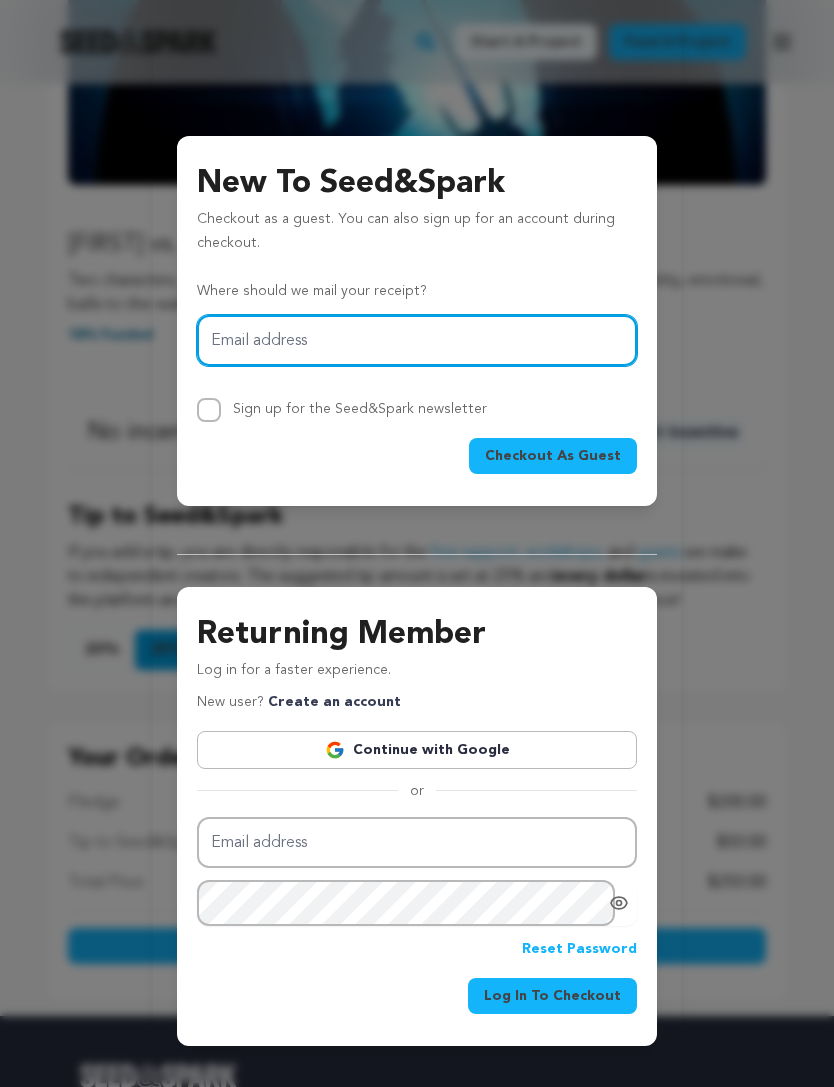click on "Email address" at bounding box center [417, 340] 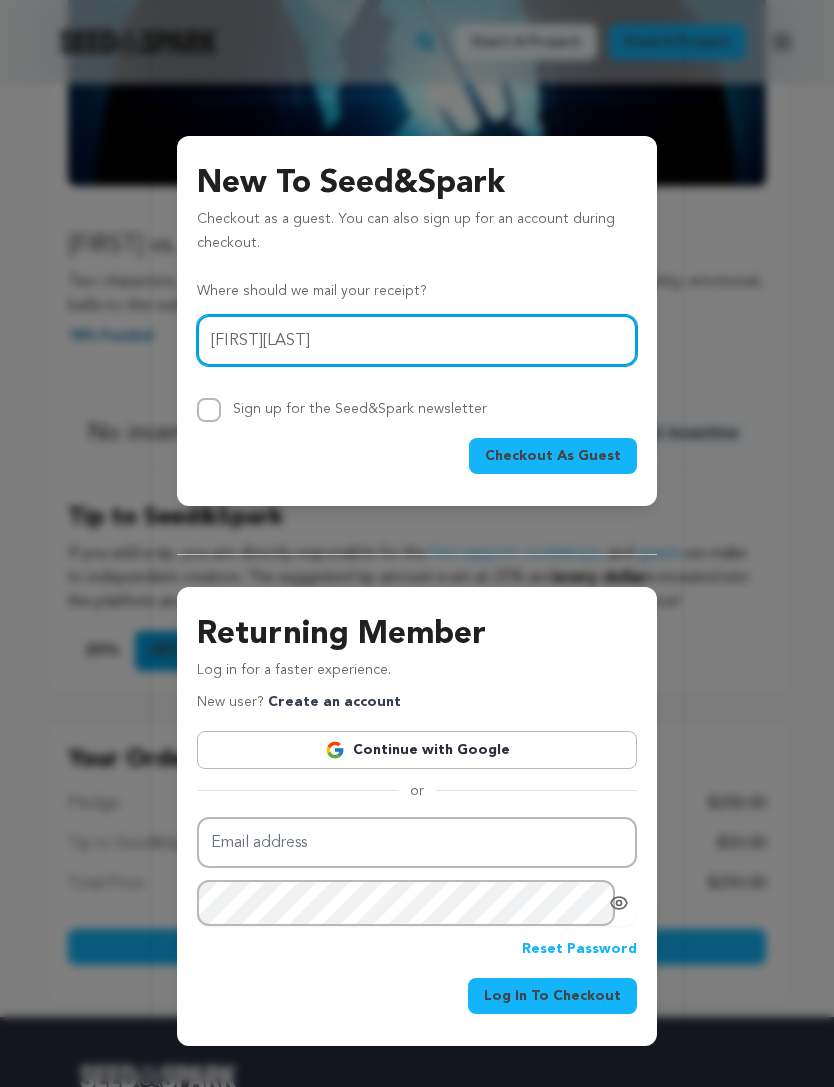 type on "tomtomarnoldcomedy.com" 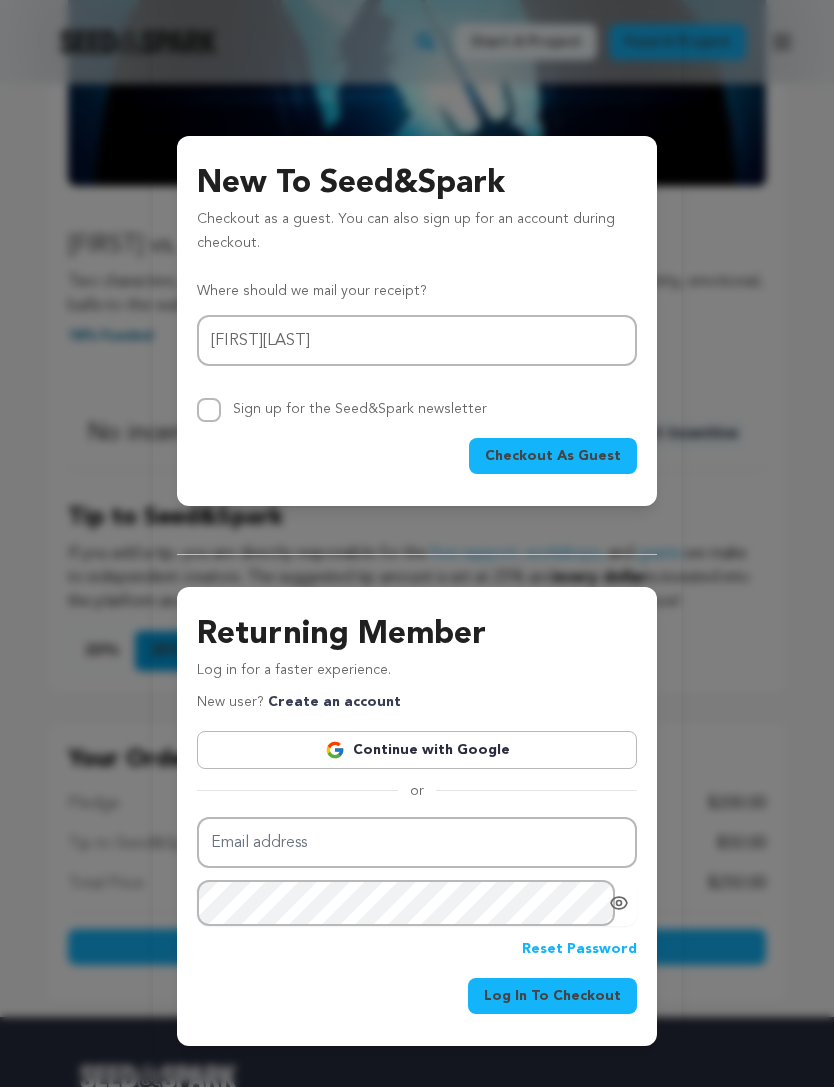 click on "Sign up for the Seed&Spark newsletter" at bounding box center (209, 410) 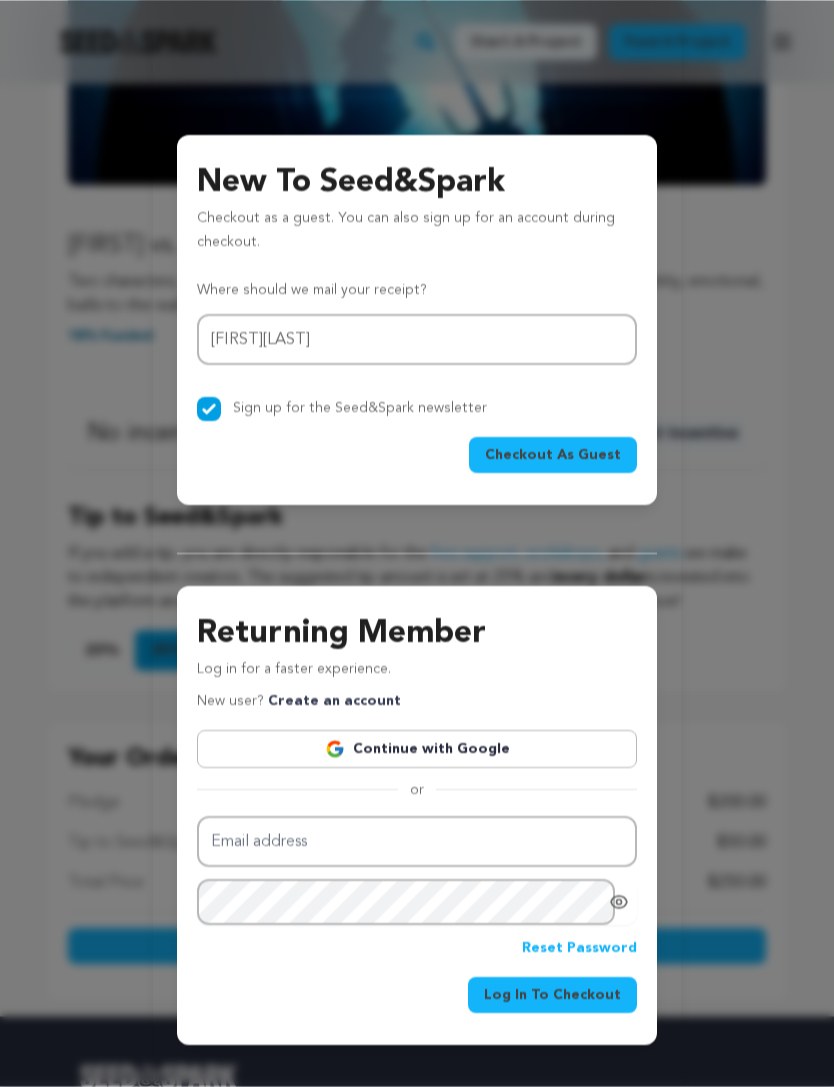 click on "Checkout As Guest" at bounding box center [553, 456] 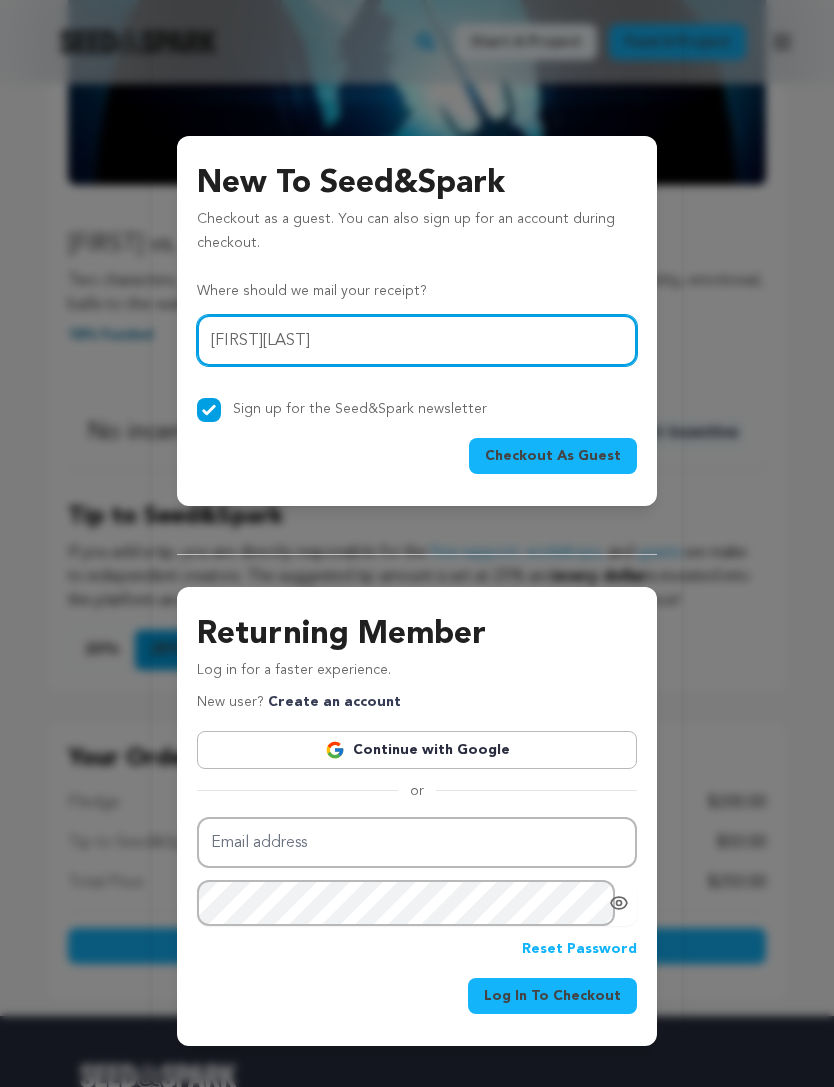 scroll, scrollTop: 578, scrollLeft: 0, axis: vertical 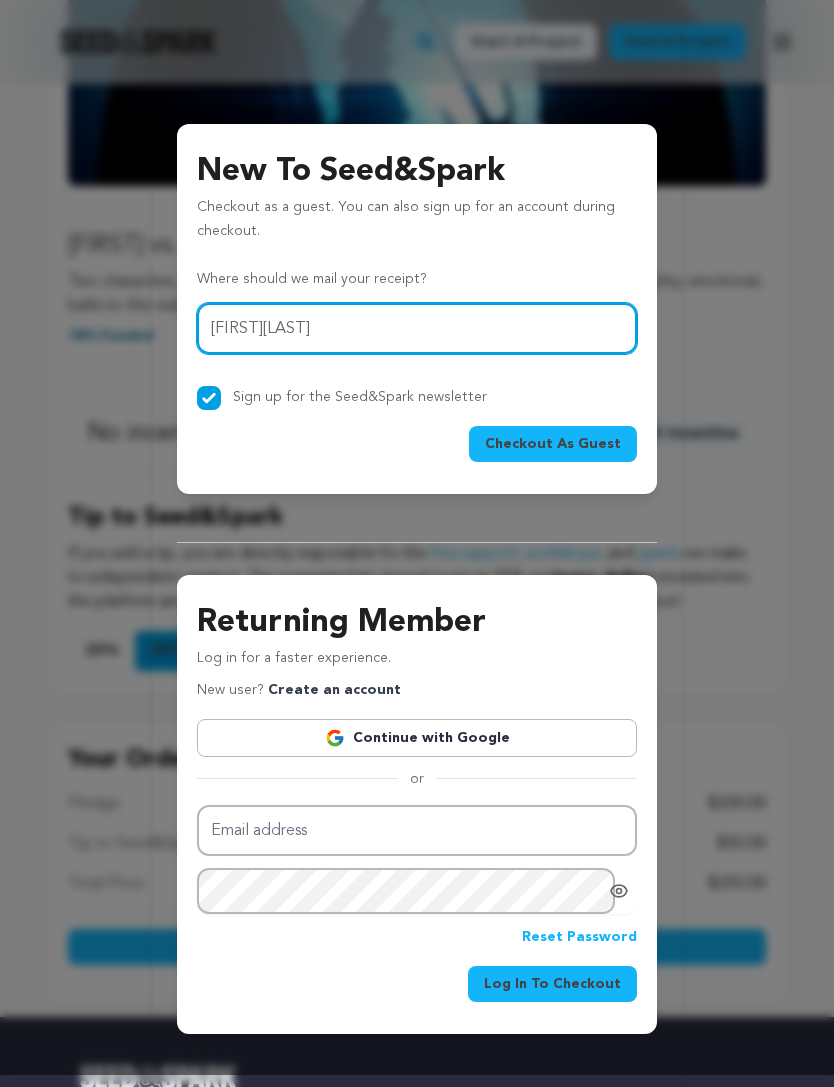 click on "Checkout As Guest" at bounding box center (553, 444) 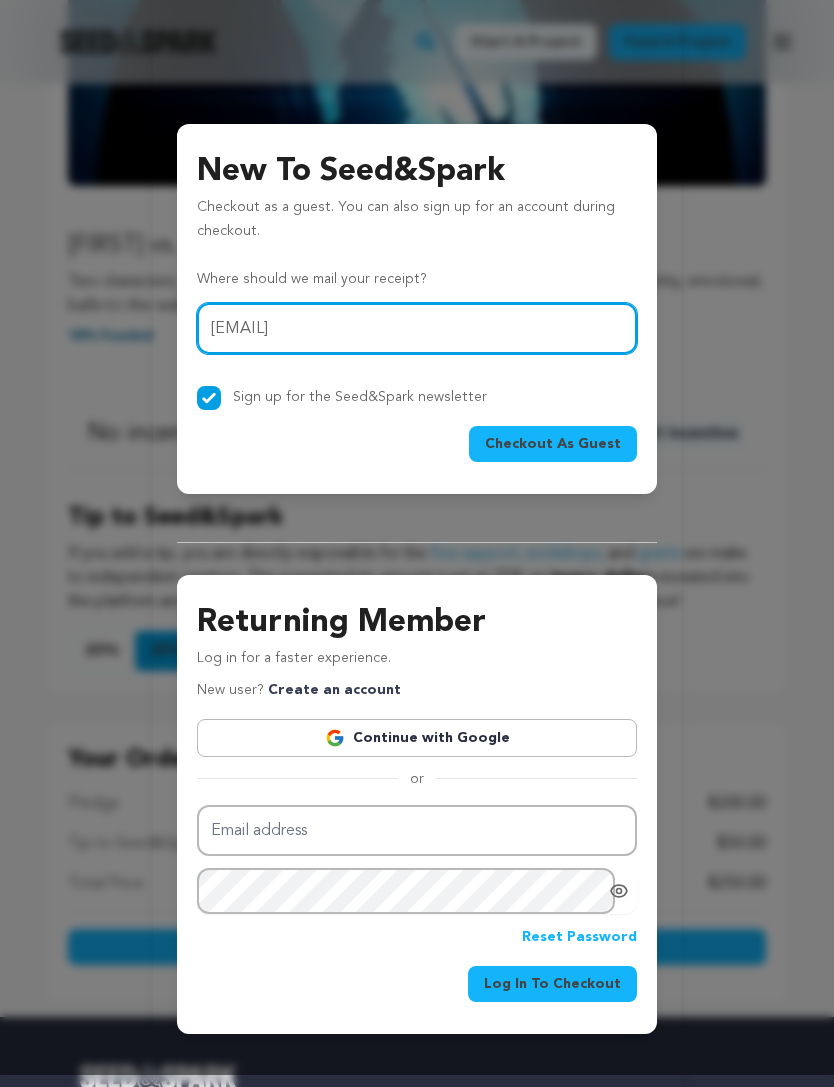 type on "tom@tomarnoldcomedy.com" 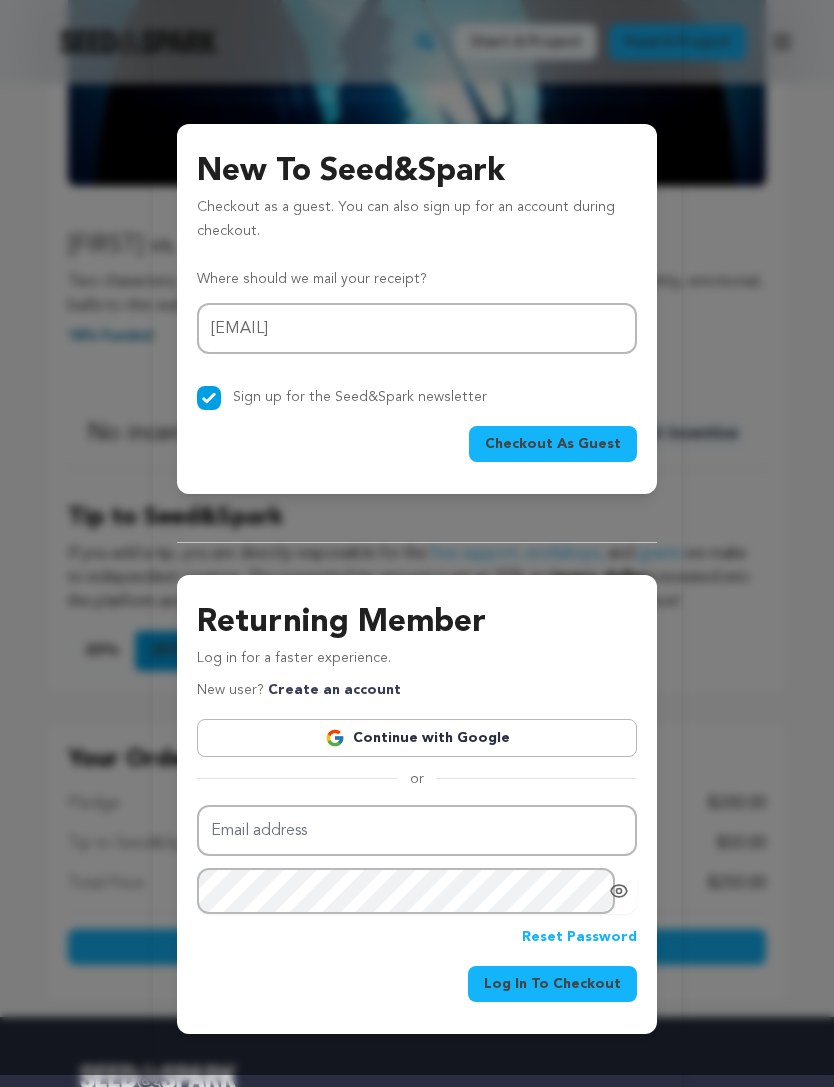 click on "Checkout As Guest" at bounding box center (553, 444) 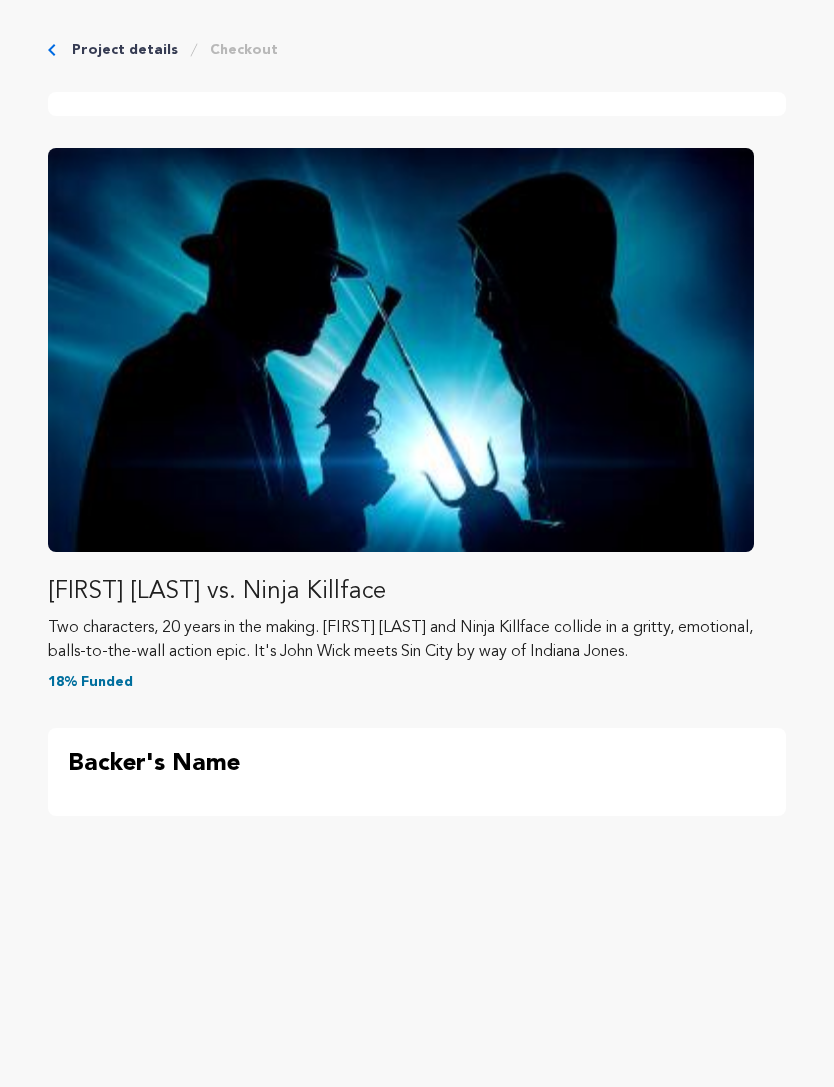 scroll, scrollTop: 0, scrollLeft: 0, axis: both 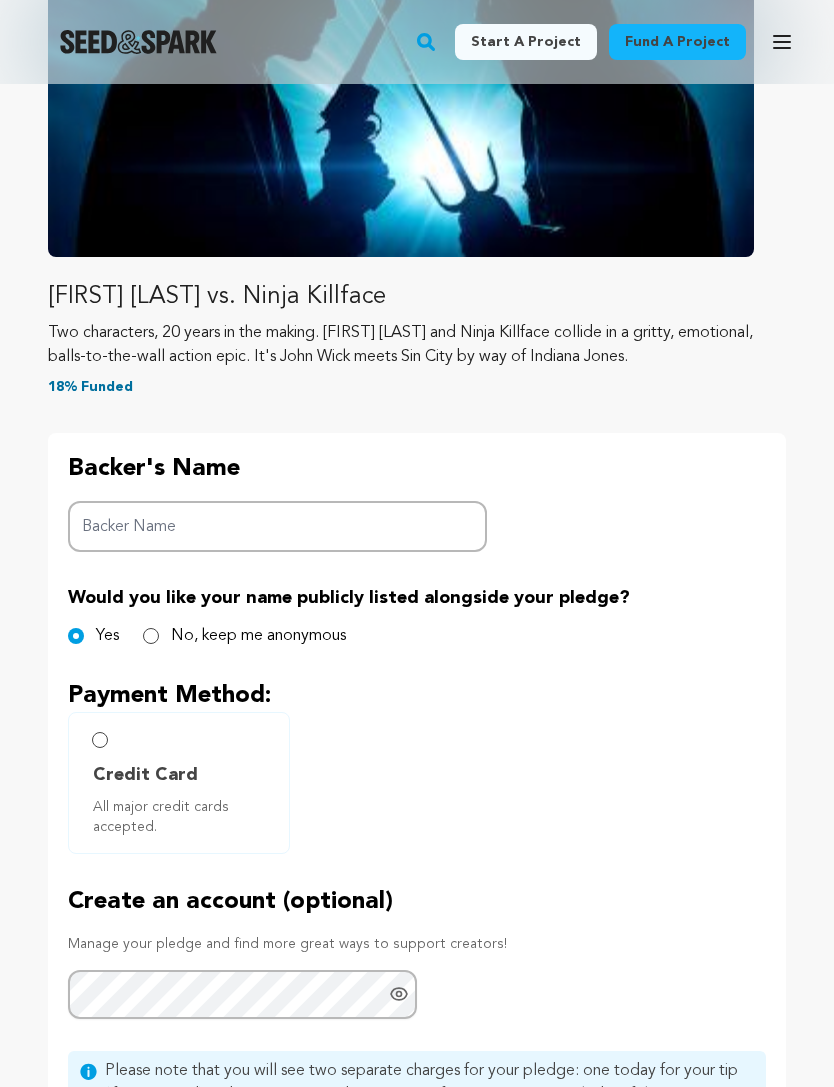 click on "Credit Card
All major credit cards accepted." at bounding box center (179, 783) 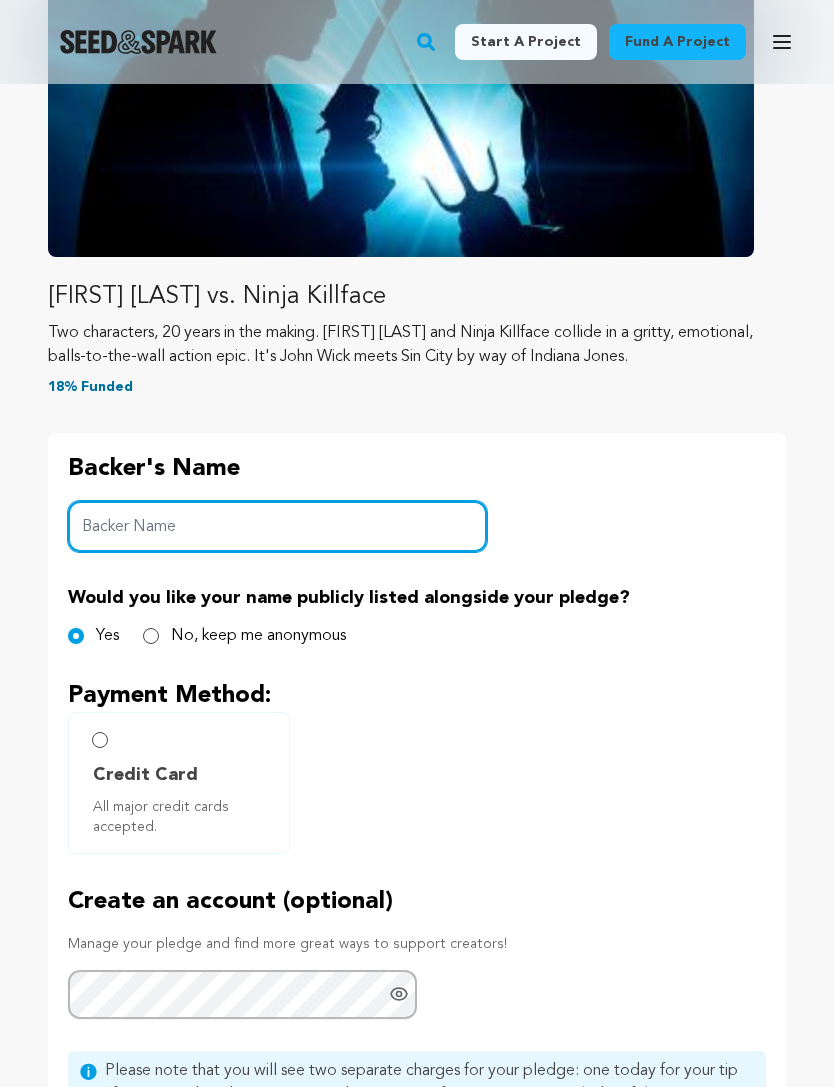 scroll, scrollTop: 402, scrollLeft: 0, axis: vertical 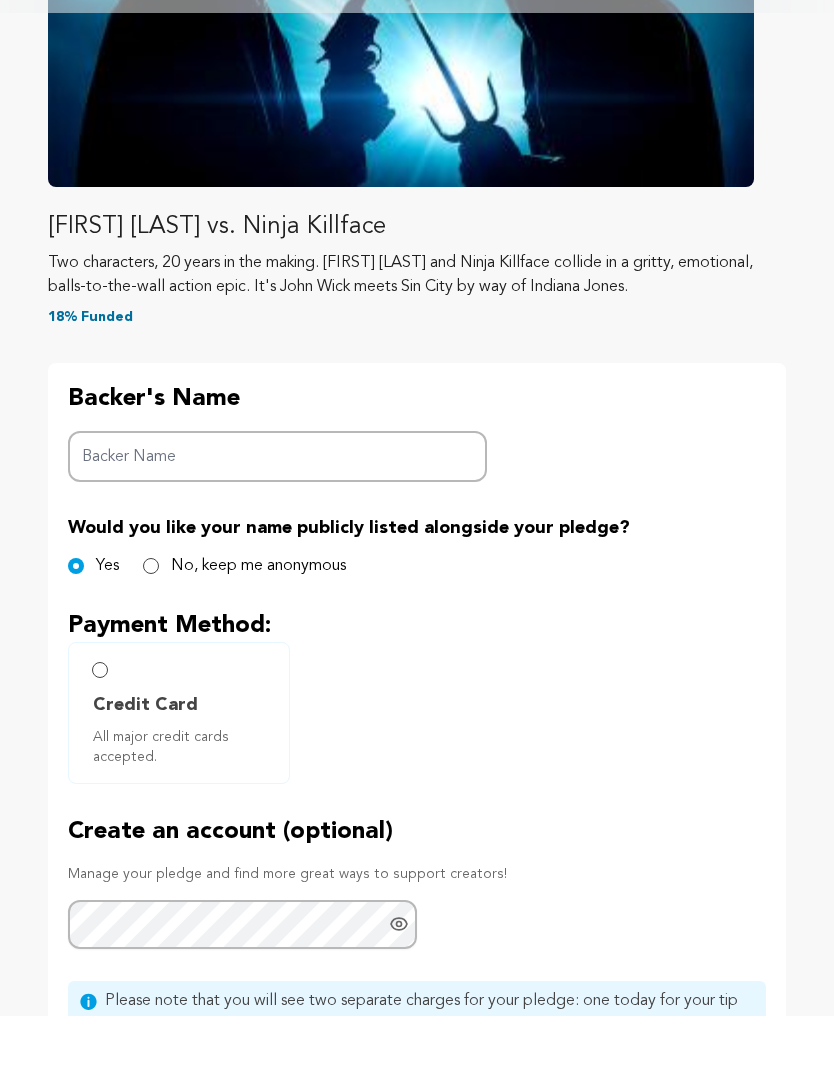 click on "Credit Card
All major credit cards accepted." at bounding box center [100, 741] 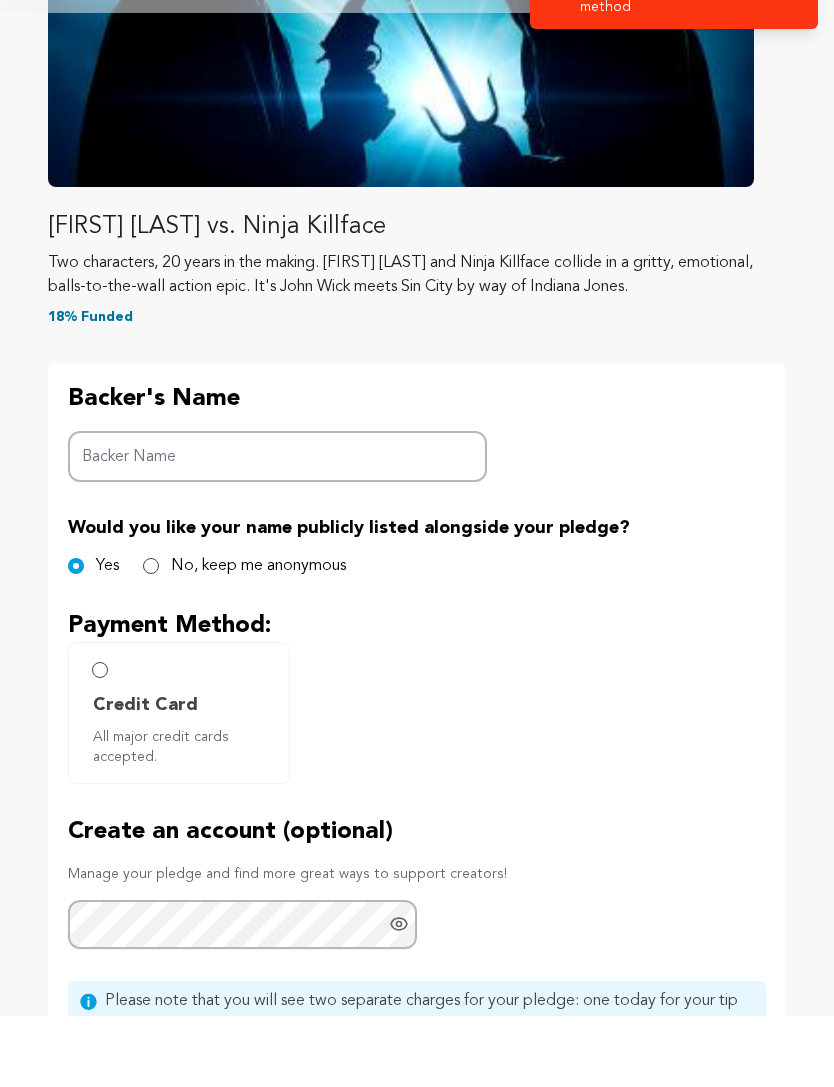 click on "Credit Card
All major credit cards accepted." at bounding box center [179, 784] 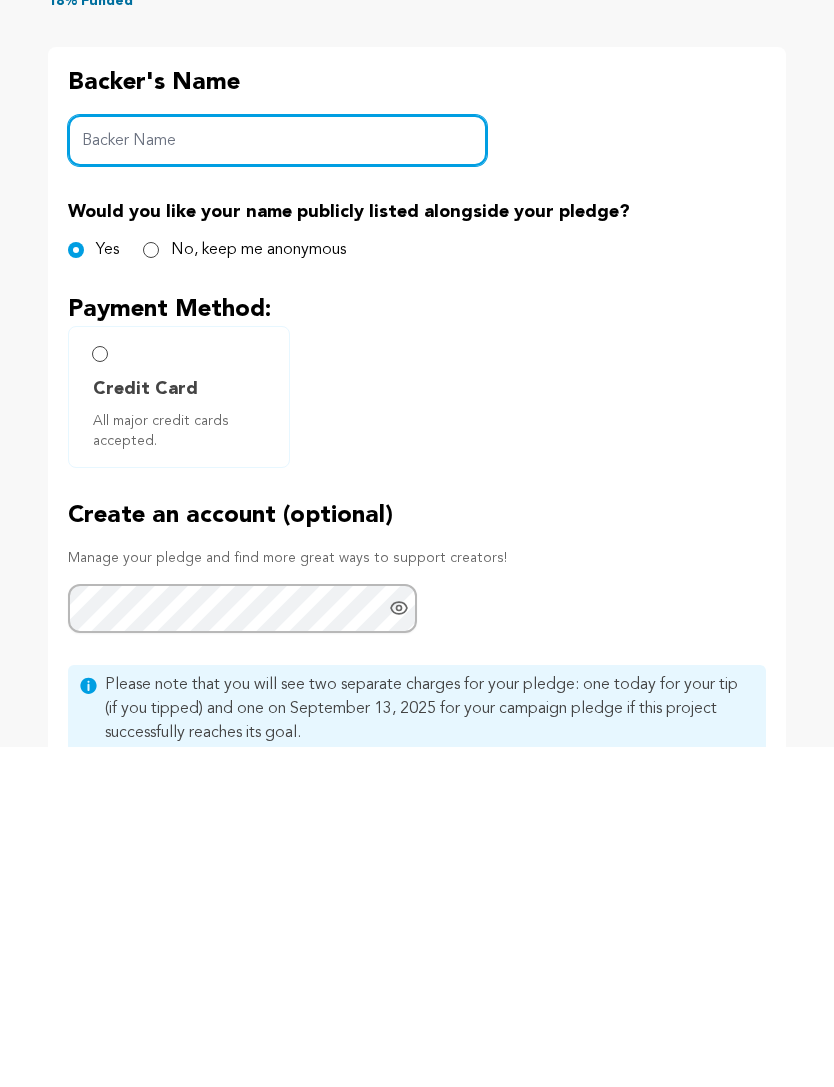 scroll, scrollTop: 450, scrollLeft: 0, axis: vertical 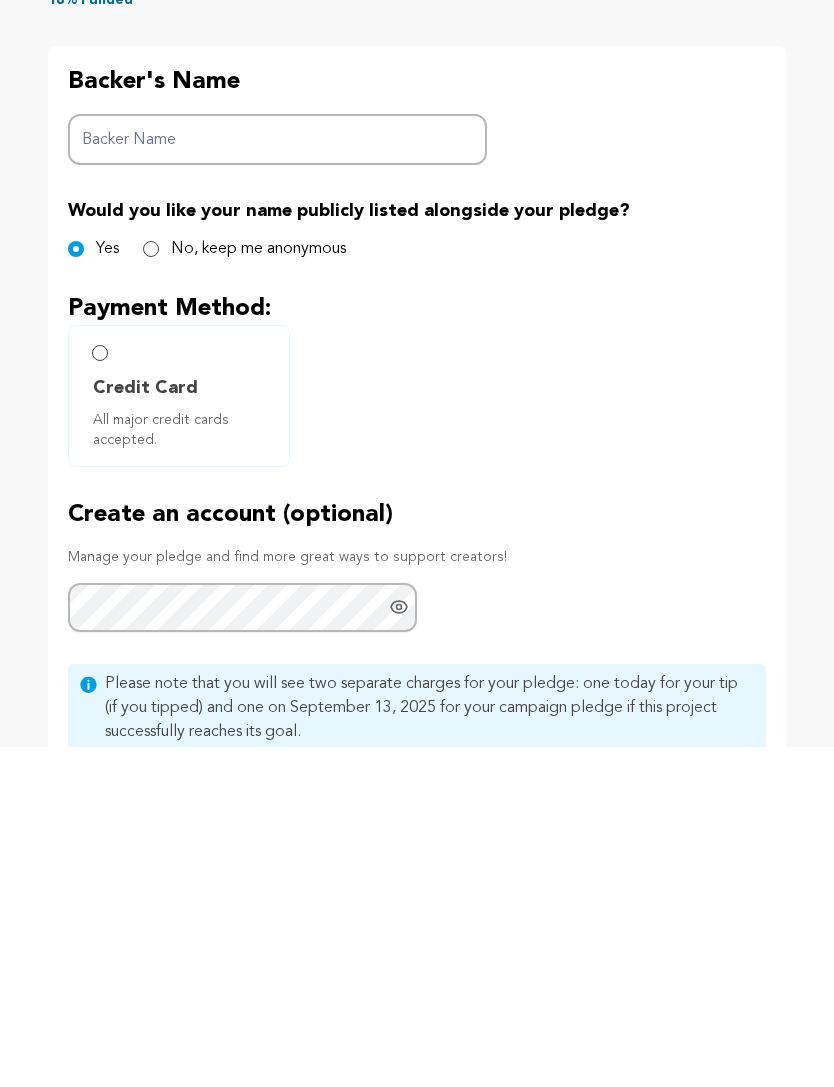 click on "Credit Card
All major credit cards accepted." at bounding box center [179, 736] 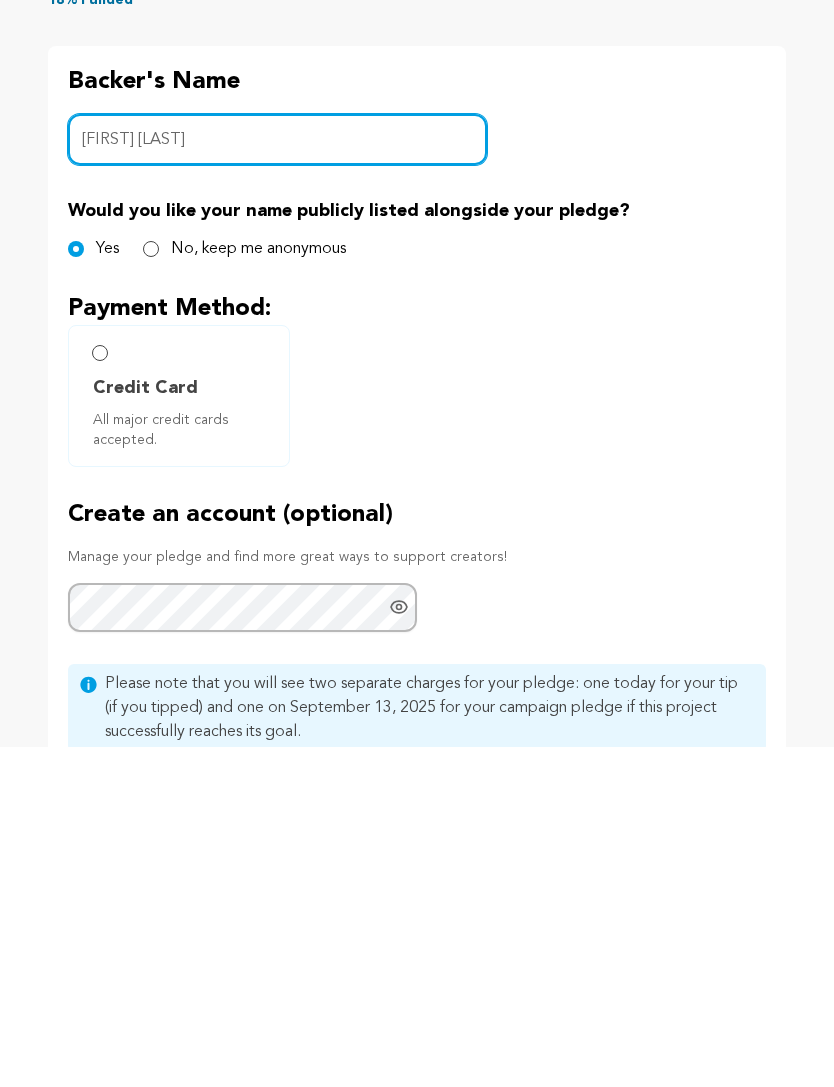 type on "Tom Arnold" 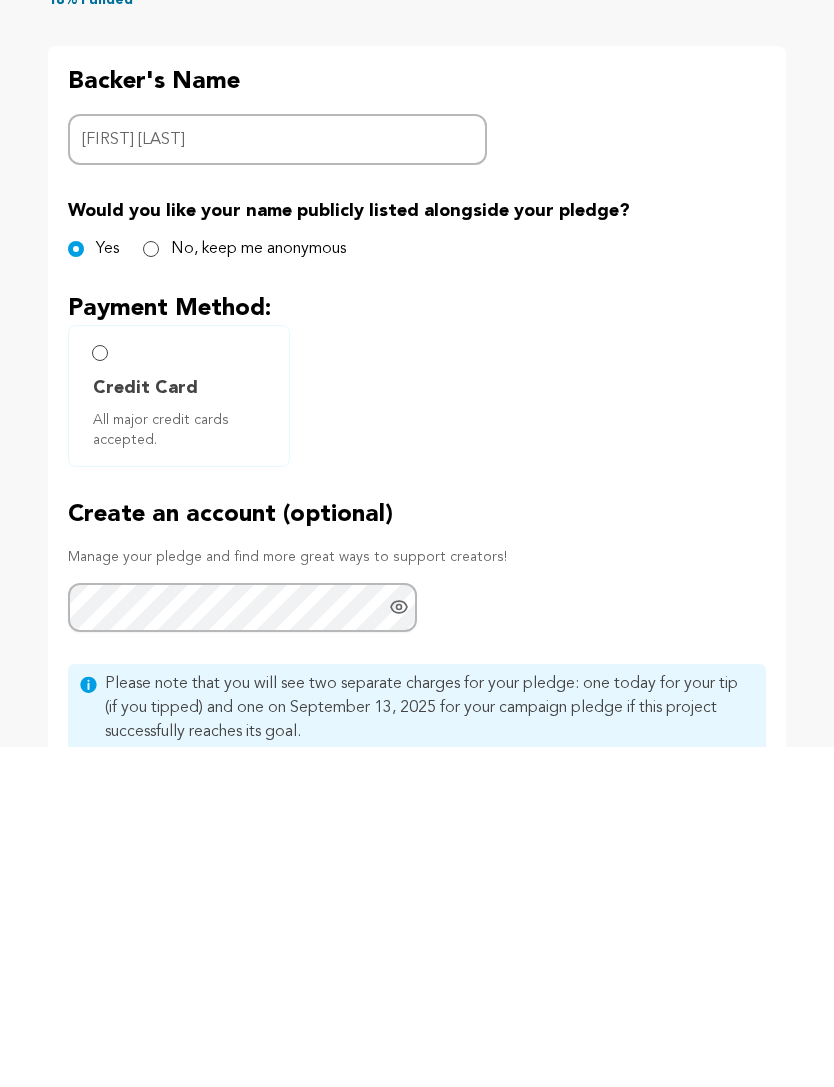 click on "Credit Card
All major credit cards accepted." at bounding box center [100, 693] 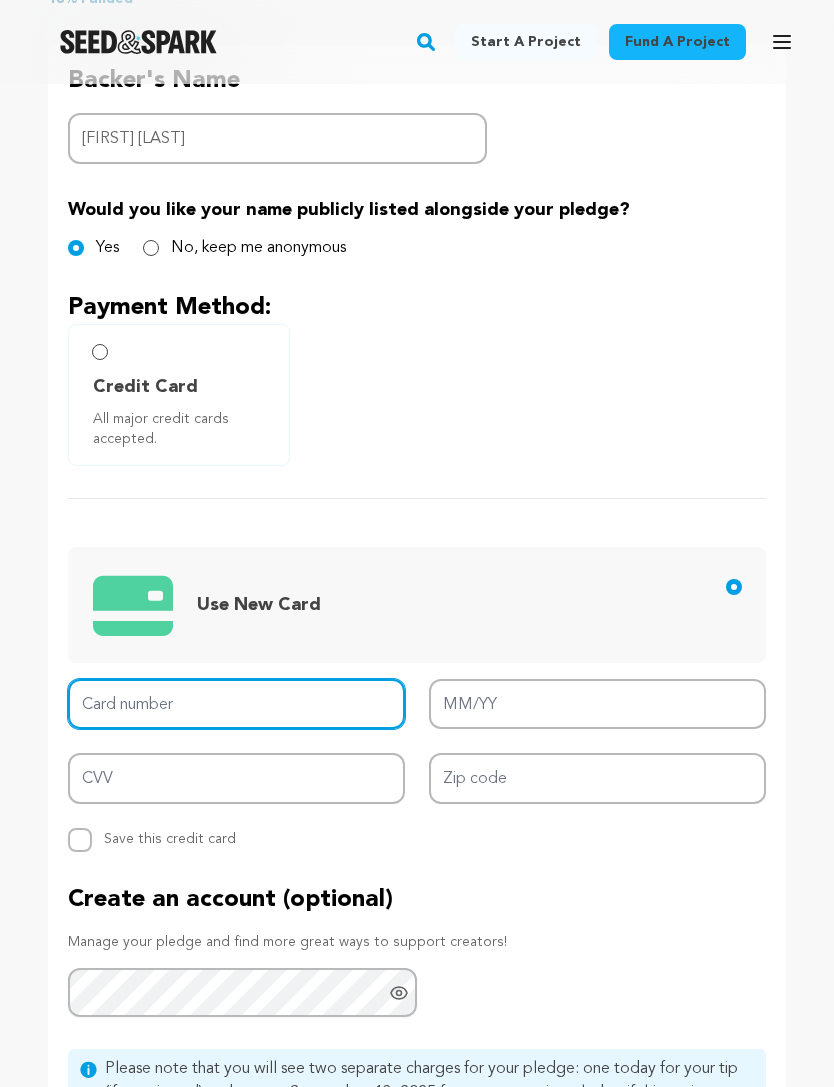 click on "Card number" at bounding box center [236, 704] 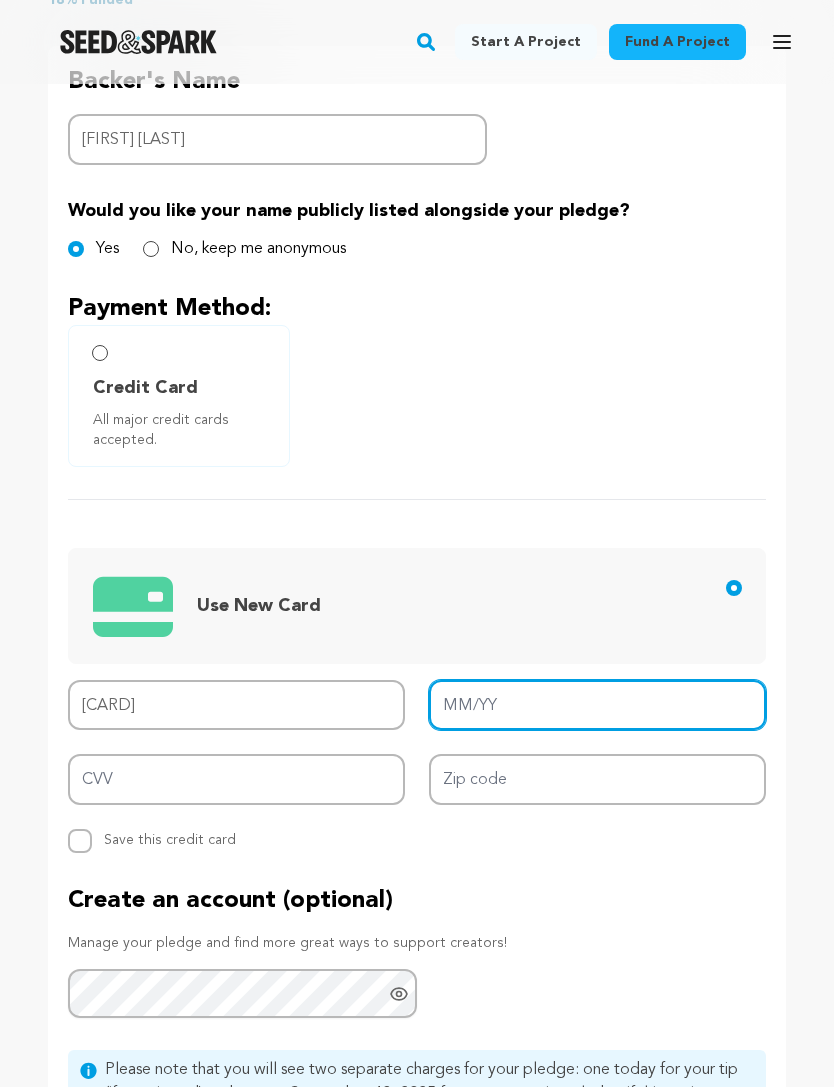 type on "4179 3400 0111 4815" 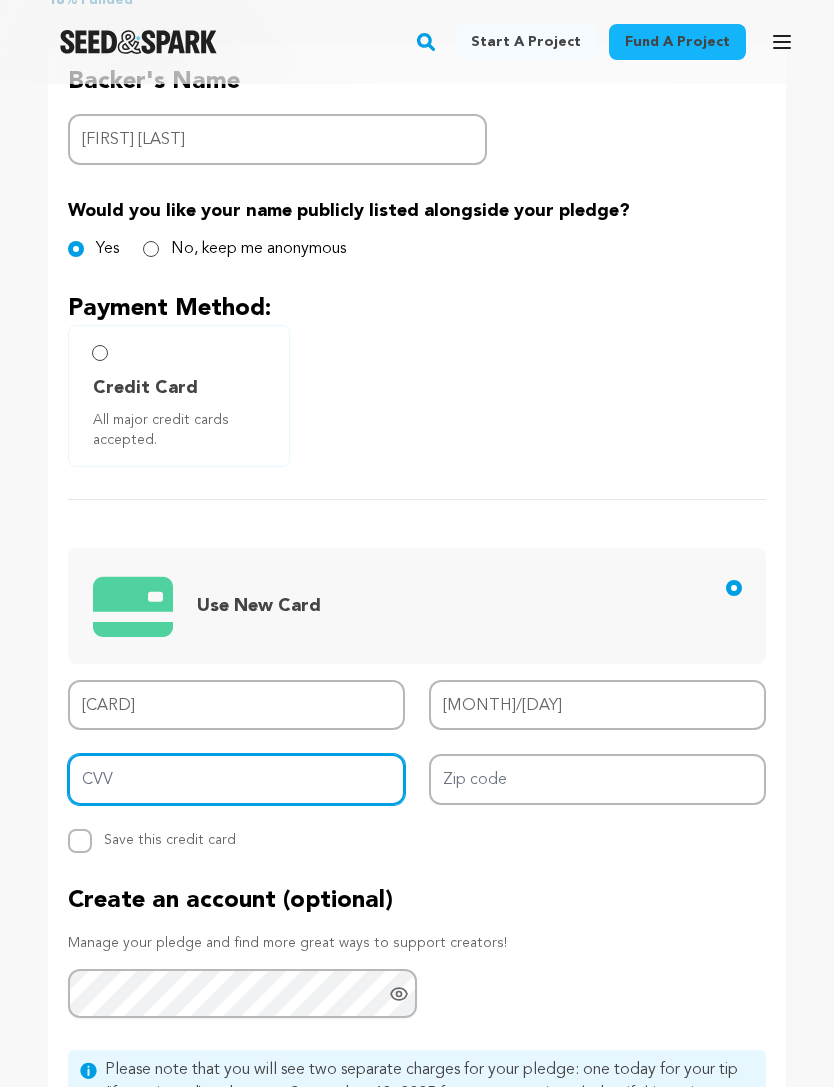 type on "888" 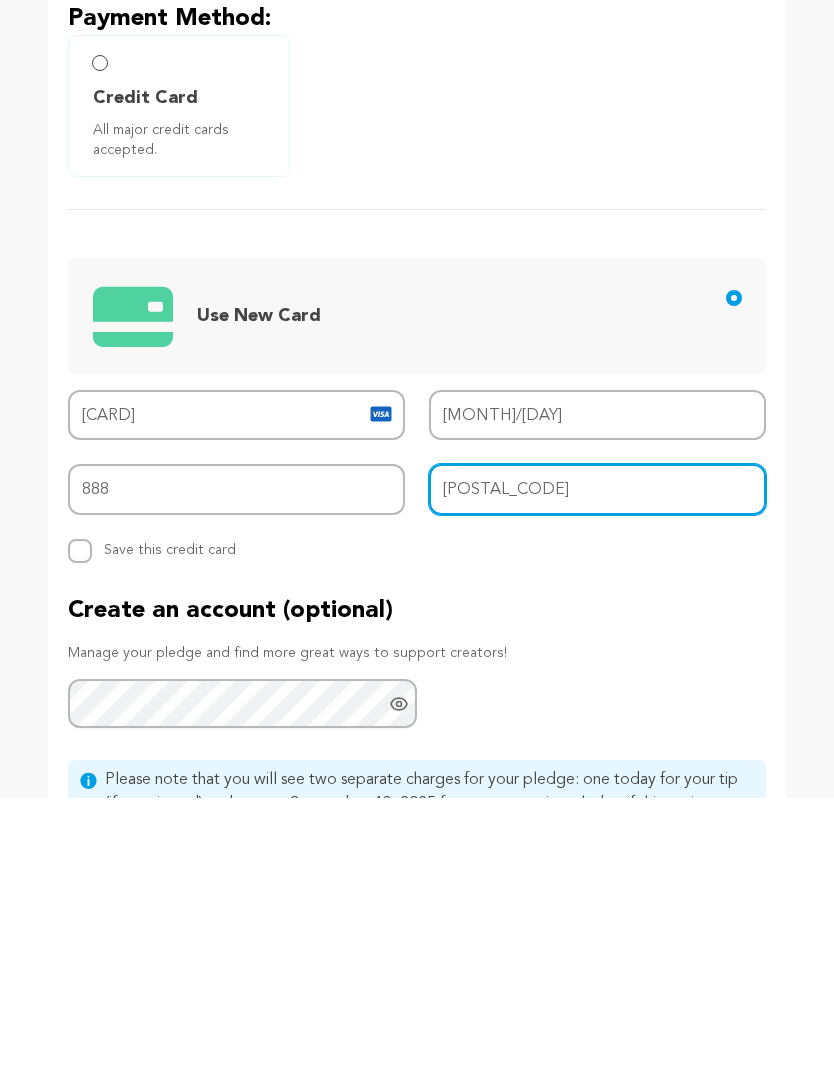type on "91436" 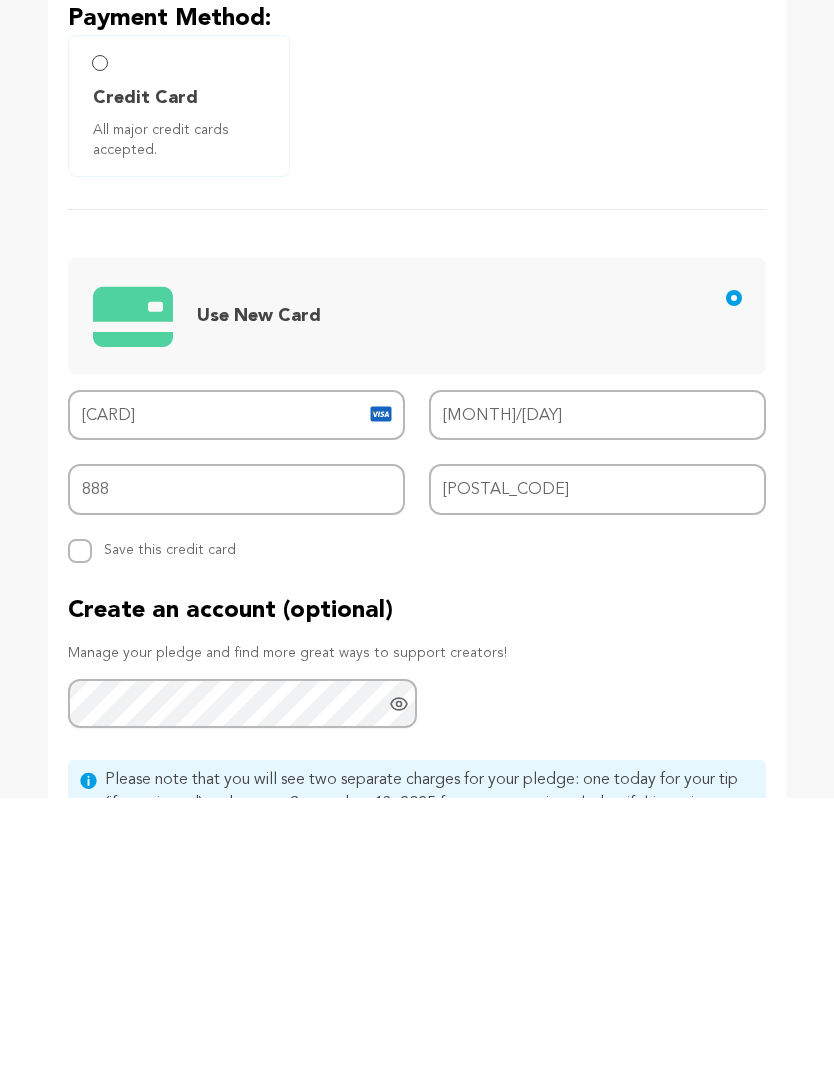 click on "Replace saved credit card
Save this credit card" at bounding box center [80, 841] 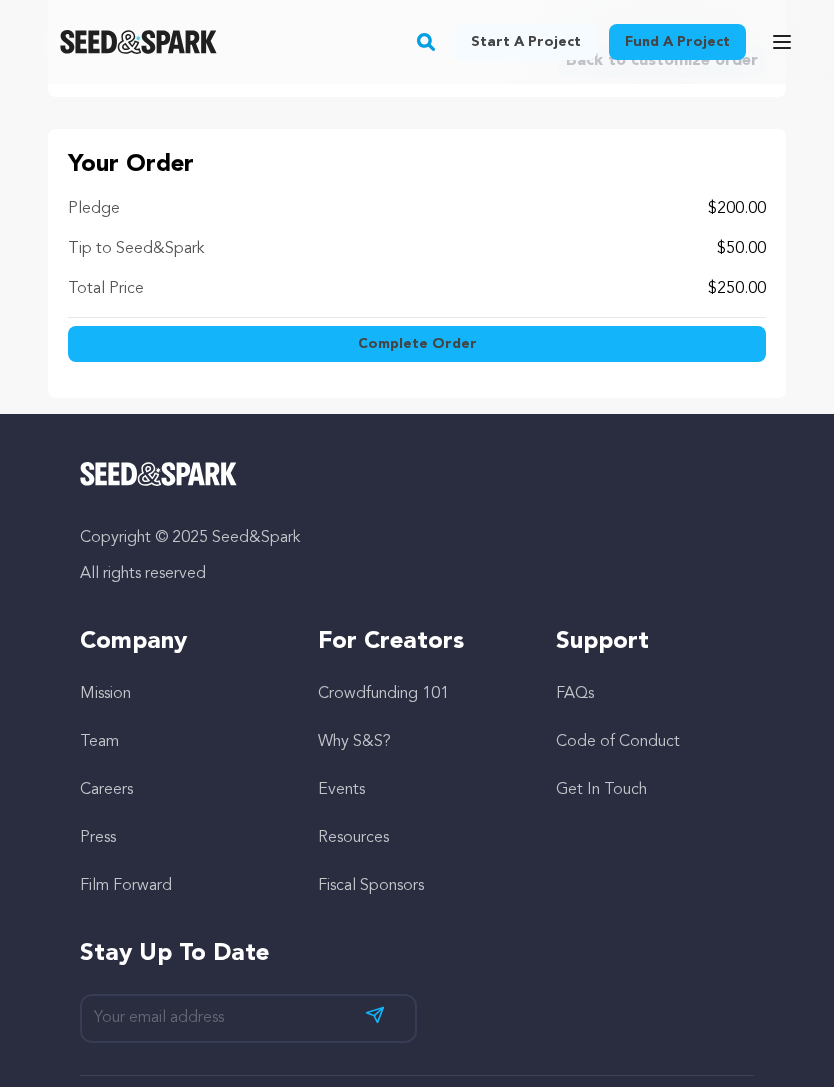 scroll, scrollTop: 1932, scrollLeft: 0, axis: vertical 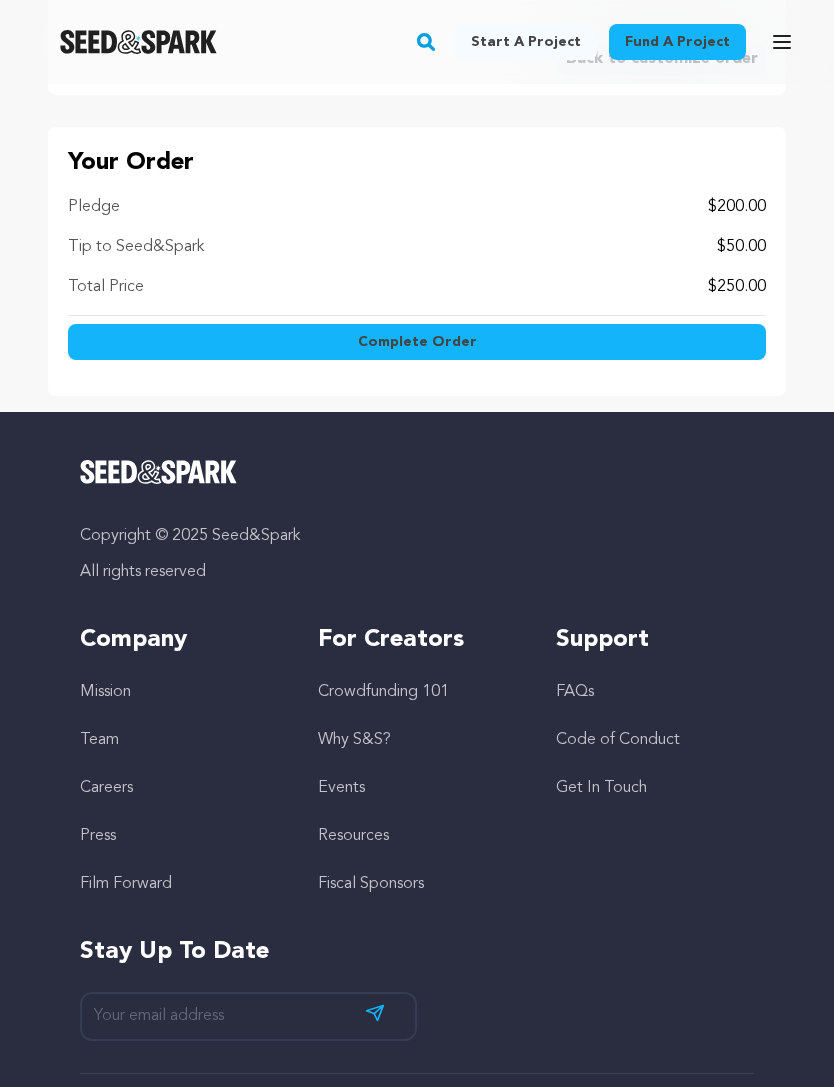 click on "Complete Order" at bounding box center [417, 343] 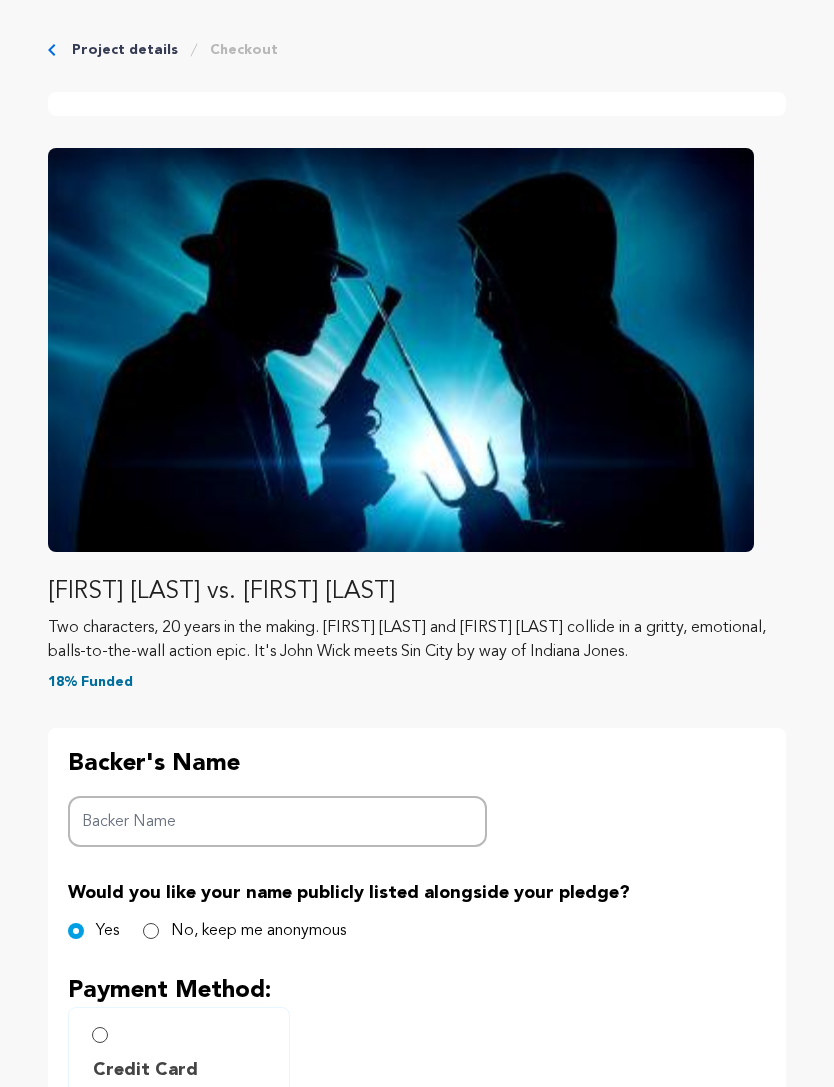 scroll, scrollTop: 0, scrollLeft: 0, axis: both 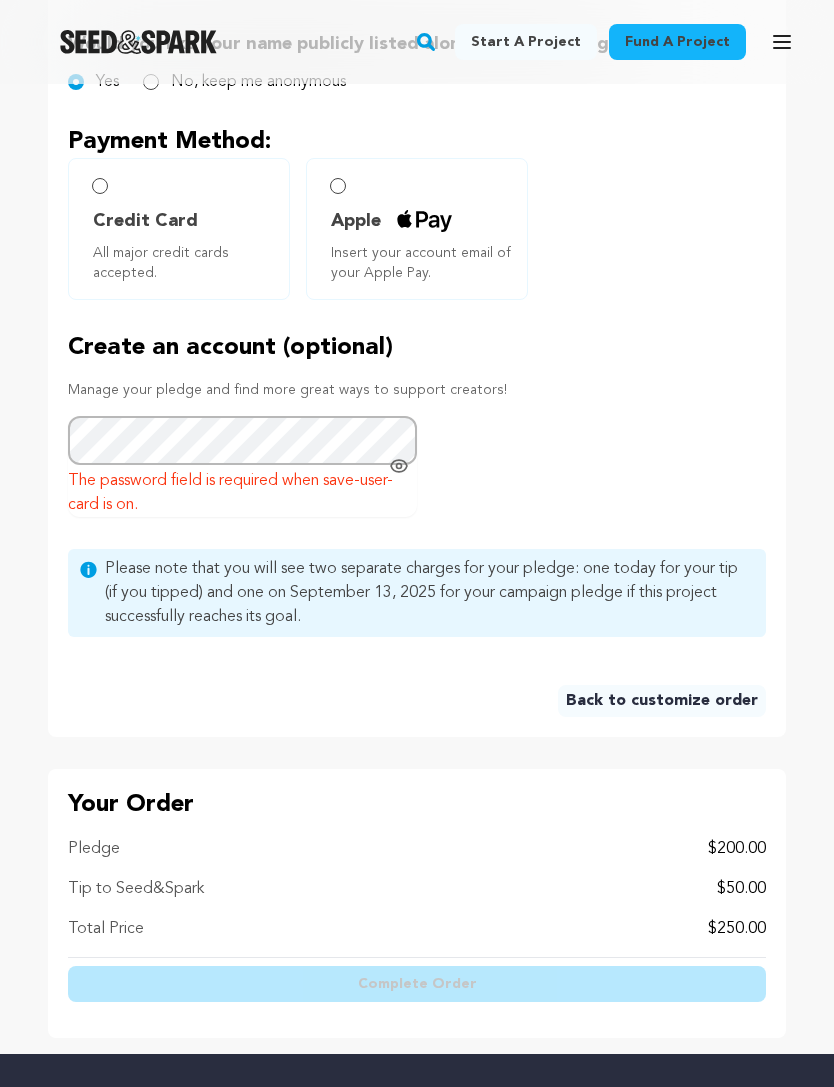 click on "Project details
Checkout
1
Select Incentive
2
Customize
3
Payment
4" at bounding box center [417, 90] 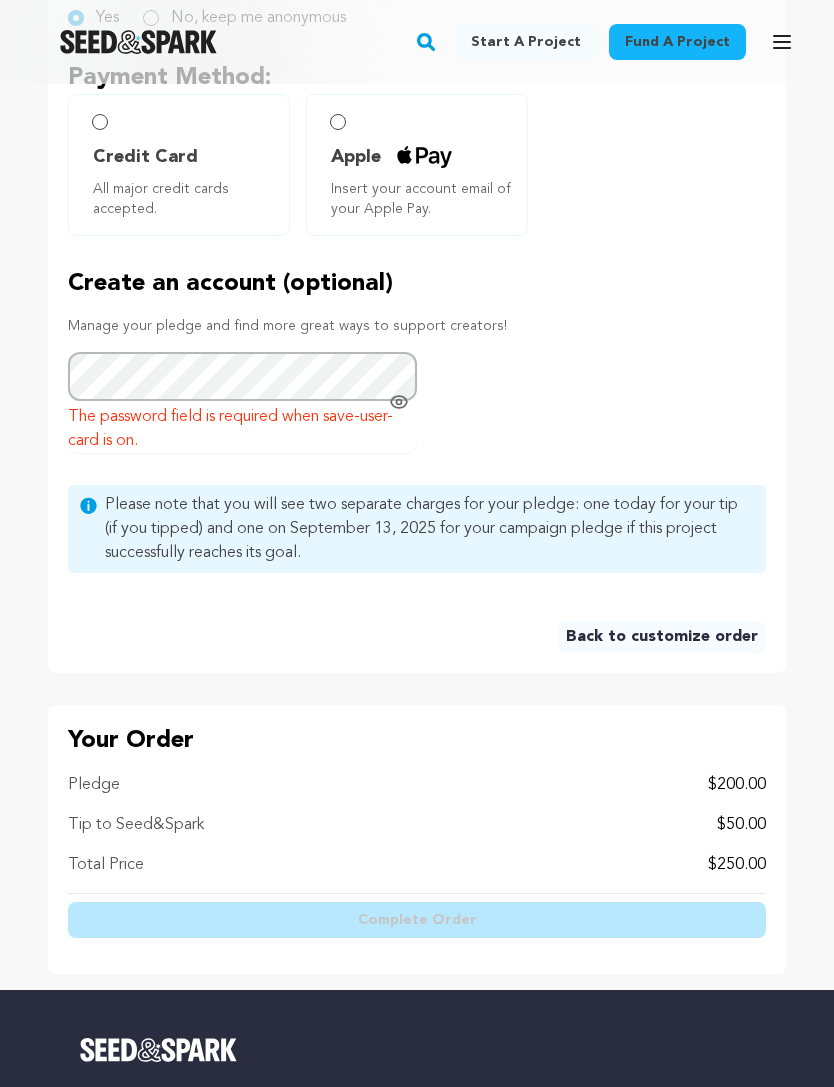scroll, scrollTop: 999, scrollLeft: 0, axis: vertical 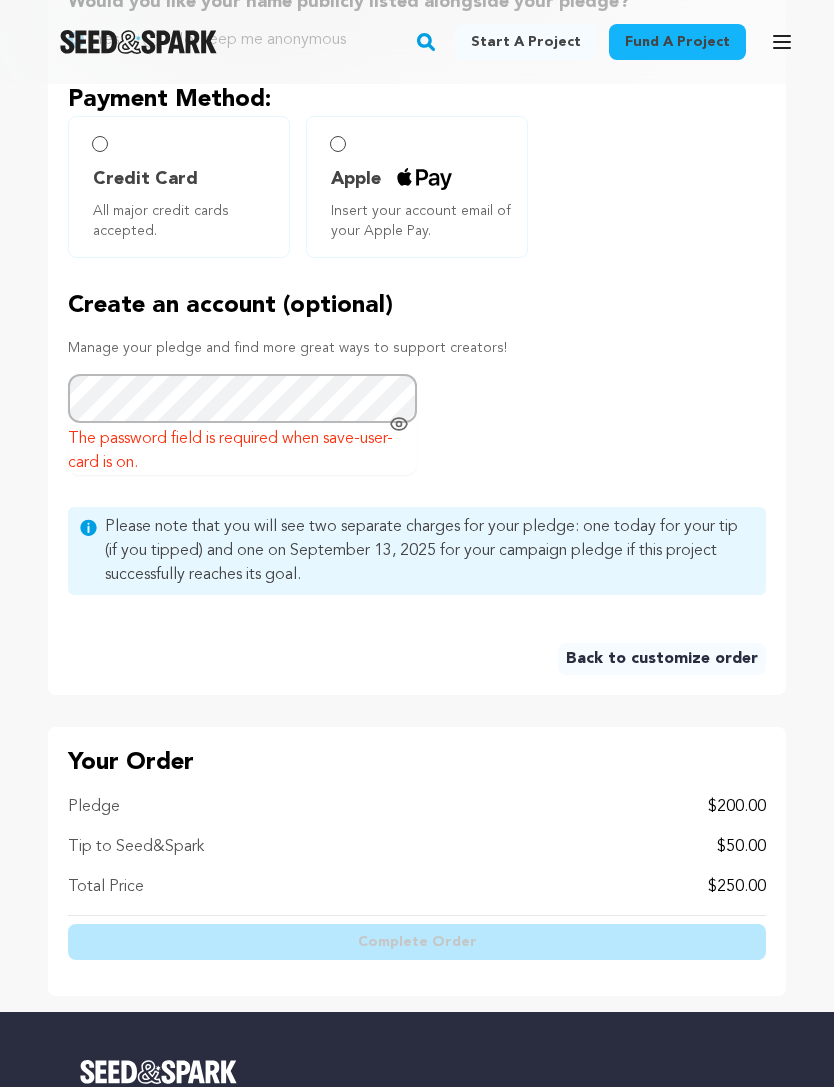 click on "Credit Card
All major credit cards accepted." at bounding box center (100, 144) 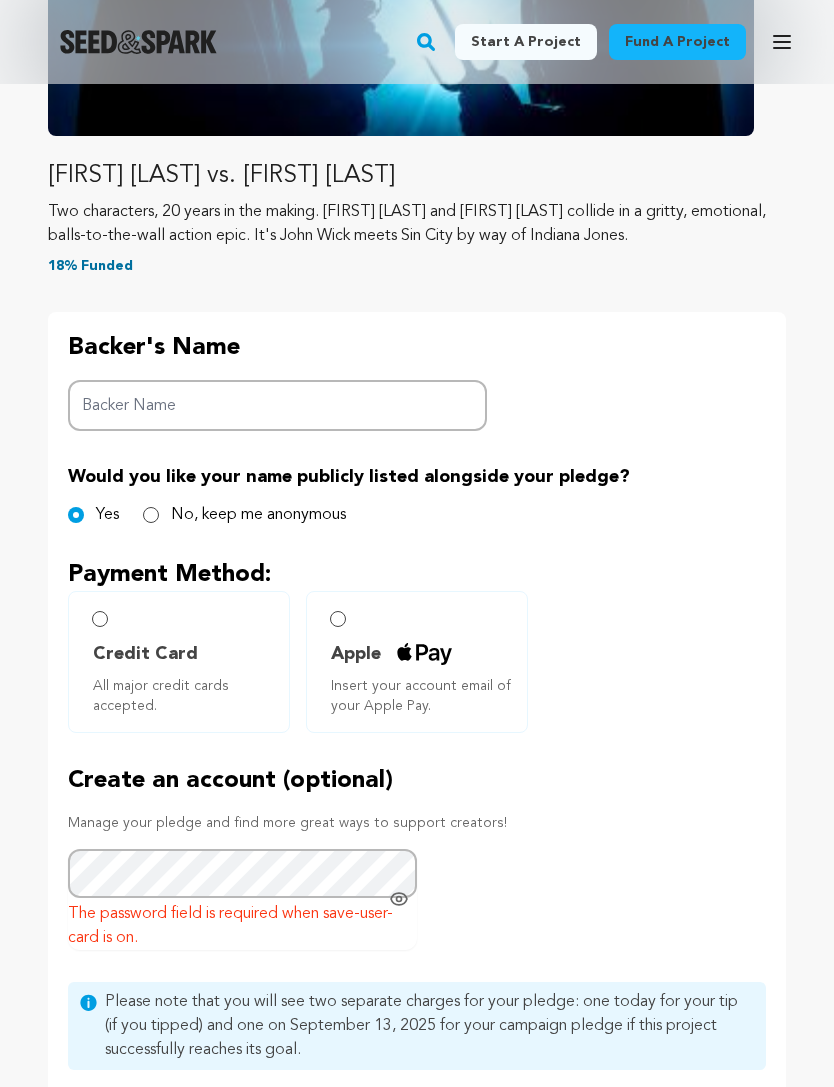 click on "Credit Card
All major credit cards accepted." at bounding box center [179, 662] 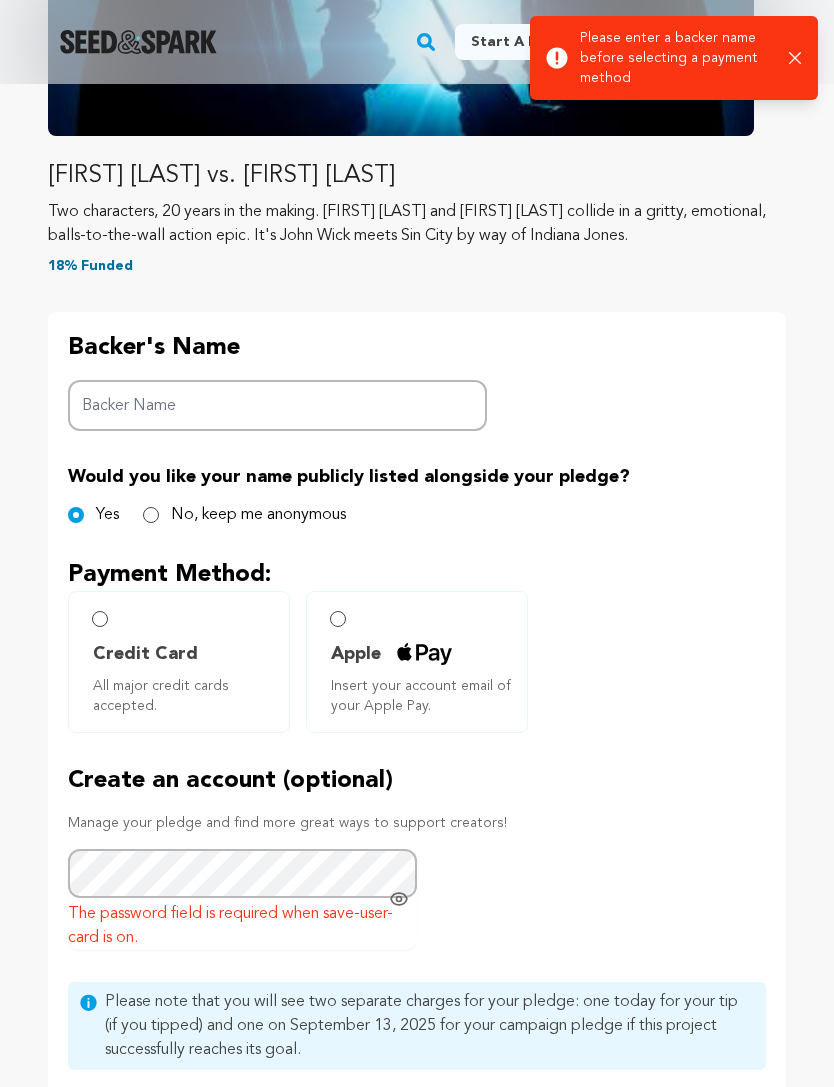 click on "Credit Card
All major credit cards accepted." at bounding box center [179, 662] 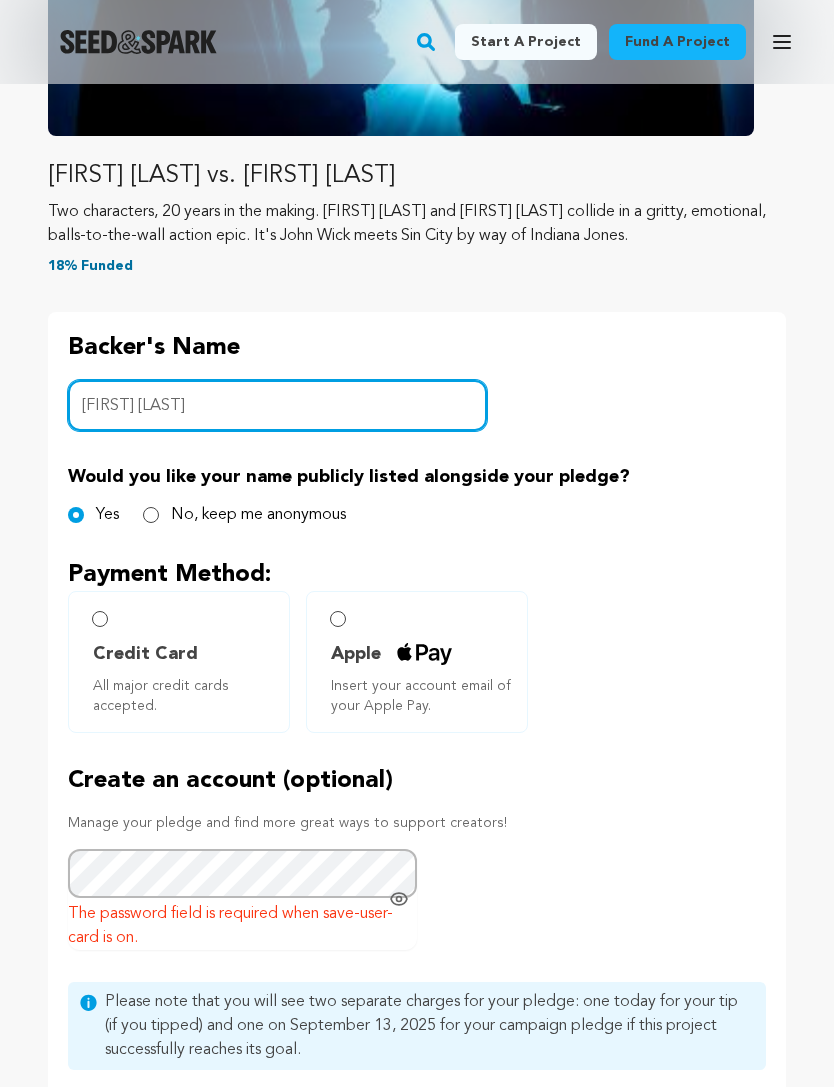 type on "Tom Arnold" 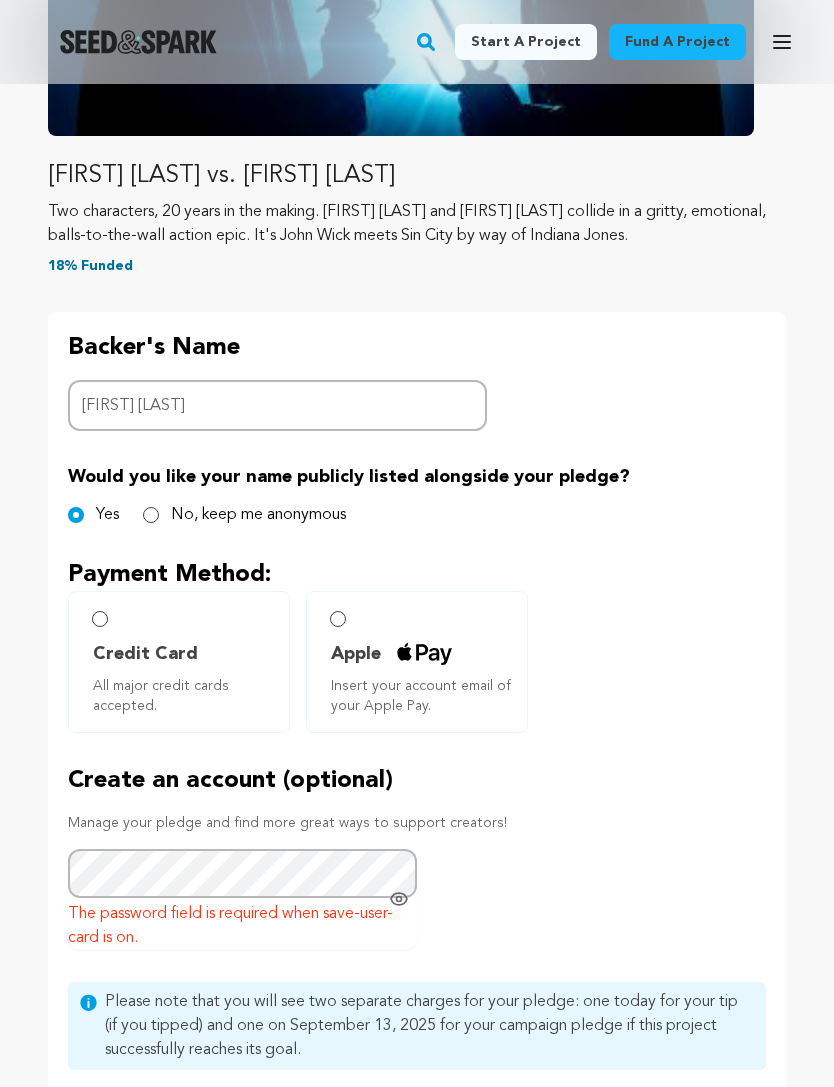 click on "Credit Card
All major credit cards accepted." at bounding box center [100, 619] 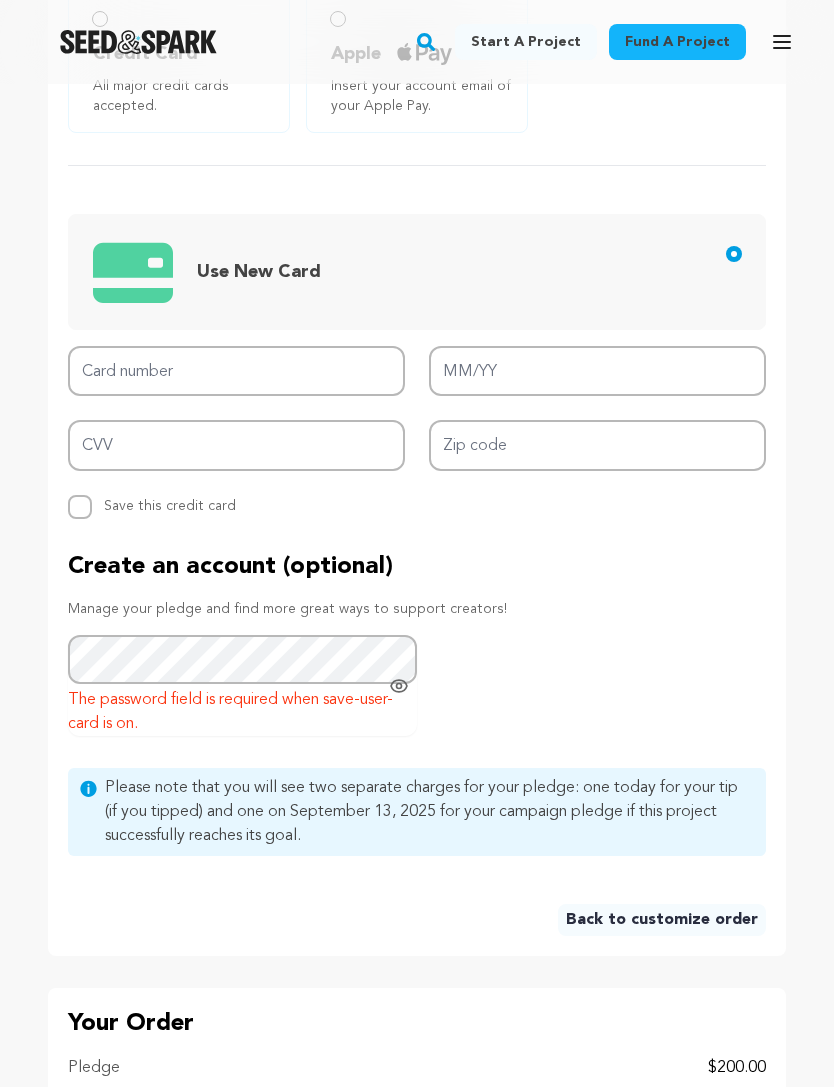 scroll, scrollTop: 1123, scrollLeft: 0, axis: vertical 